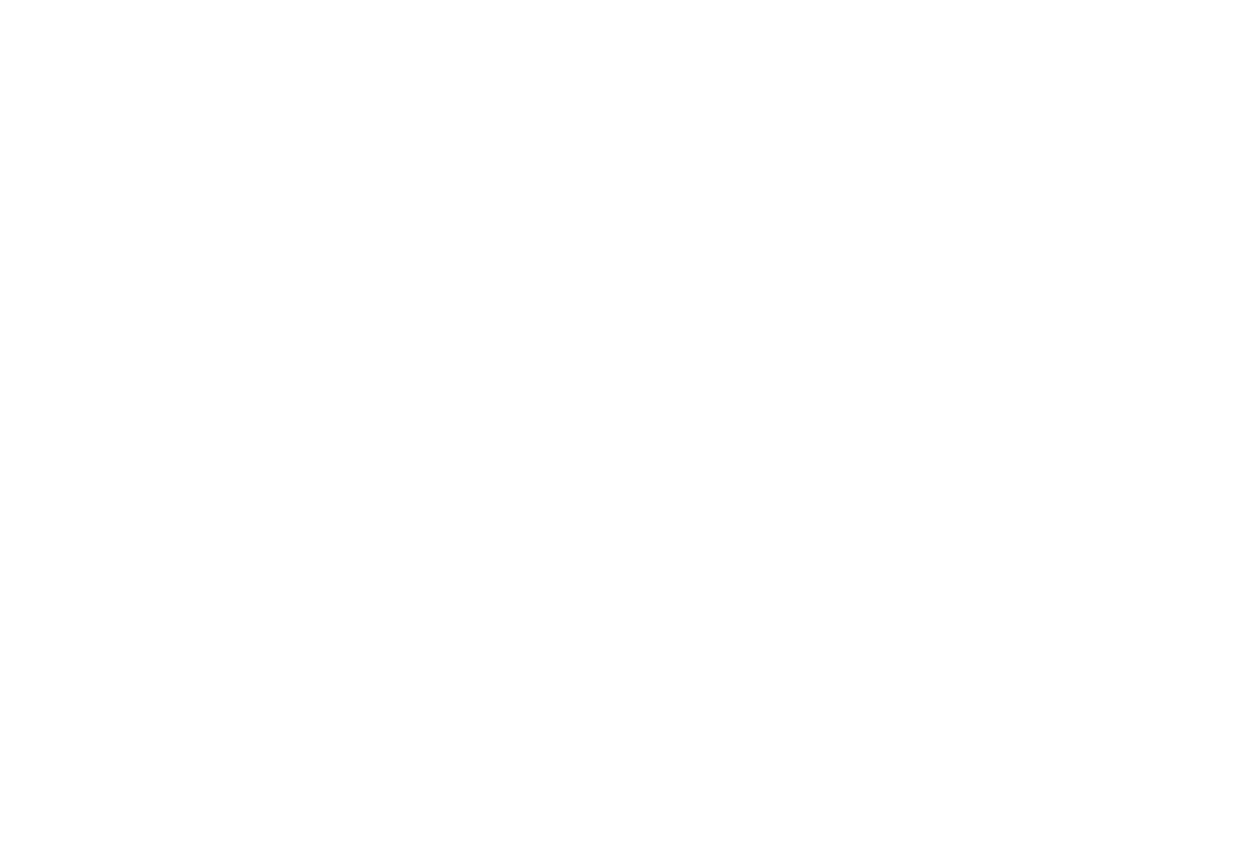 scroll, scrollTop: 0, scrollLeft: 0, axis: both 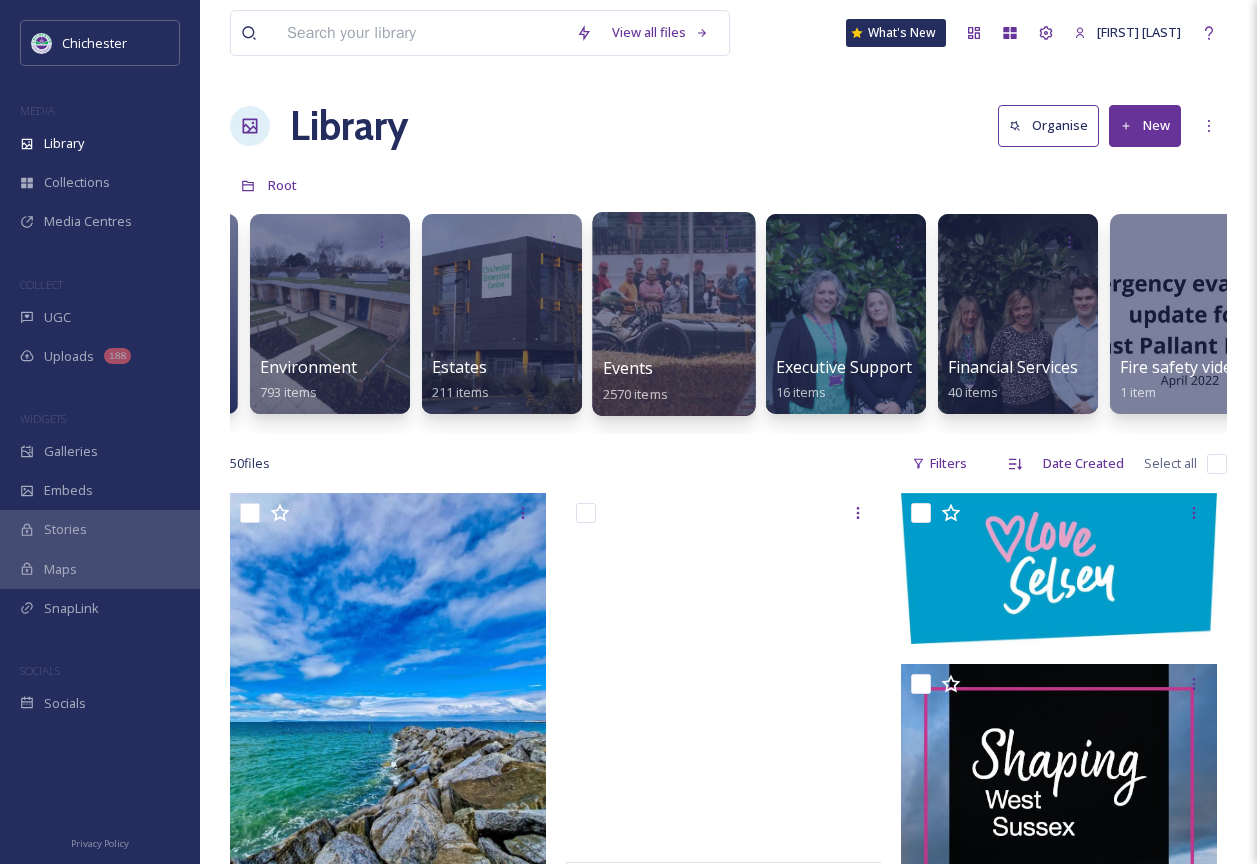 click at bounding box center [673, 314] 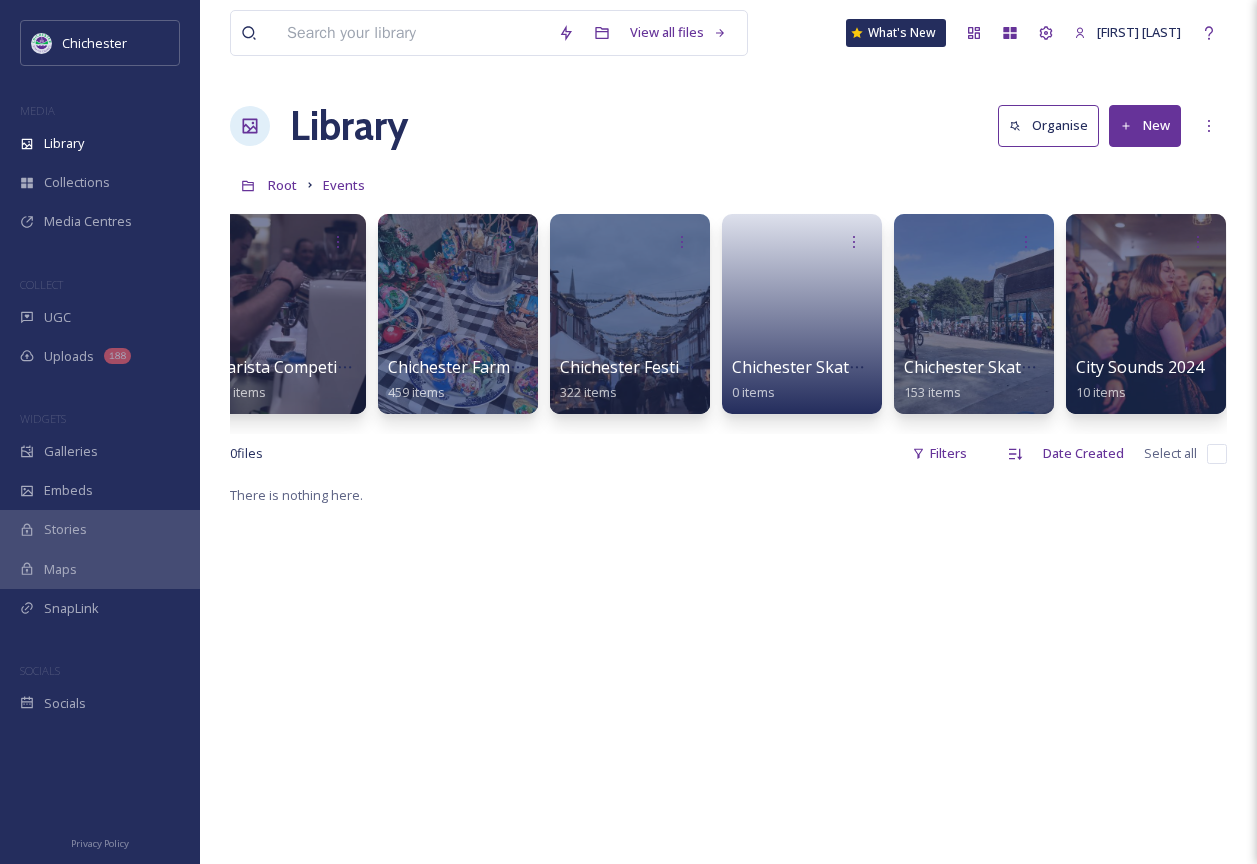 scroll, scrollTop: 0, scrollLeft: 600, axis: horizontal 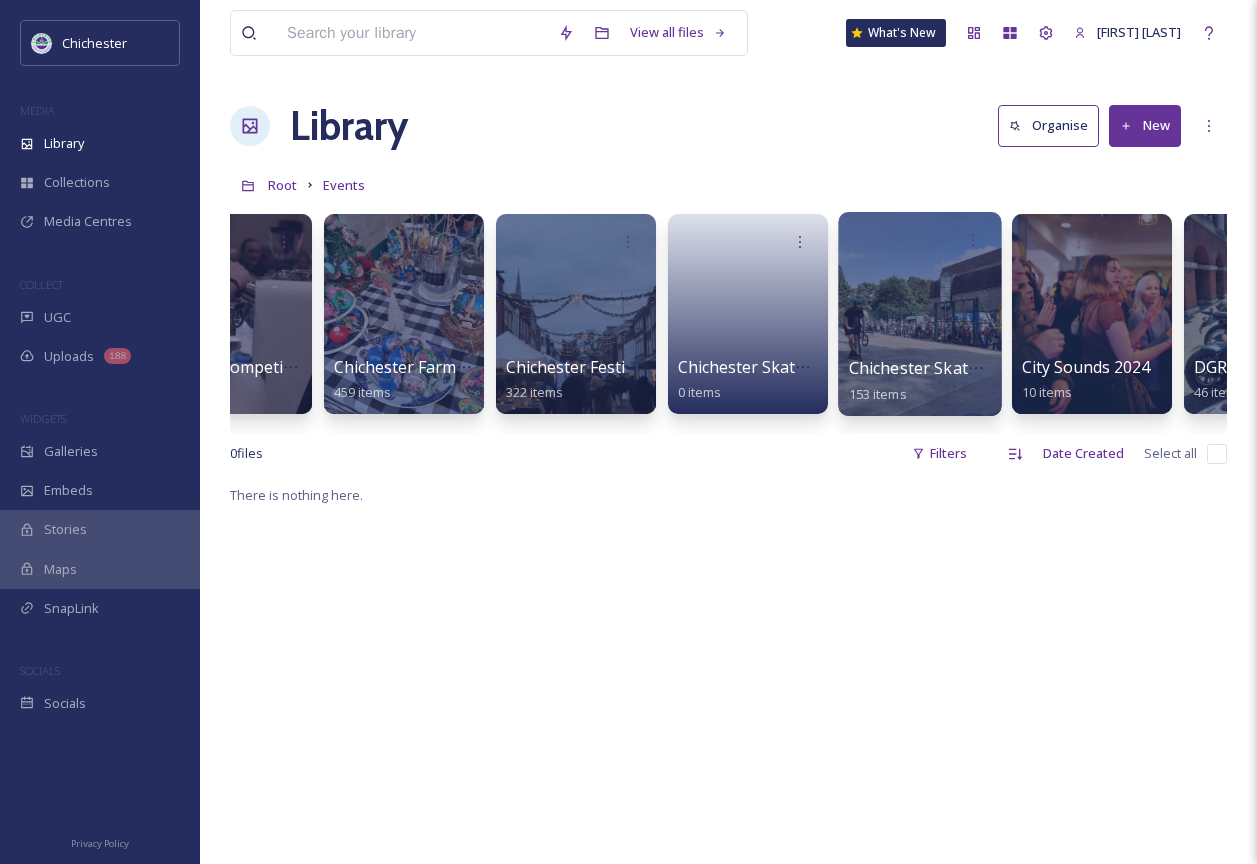 click at bounding box center (919, 314) 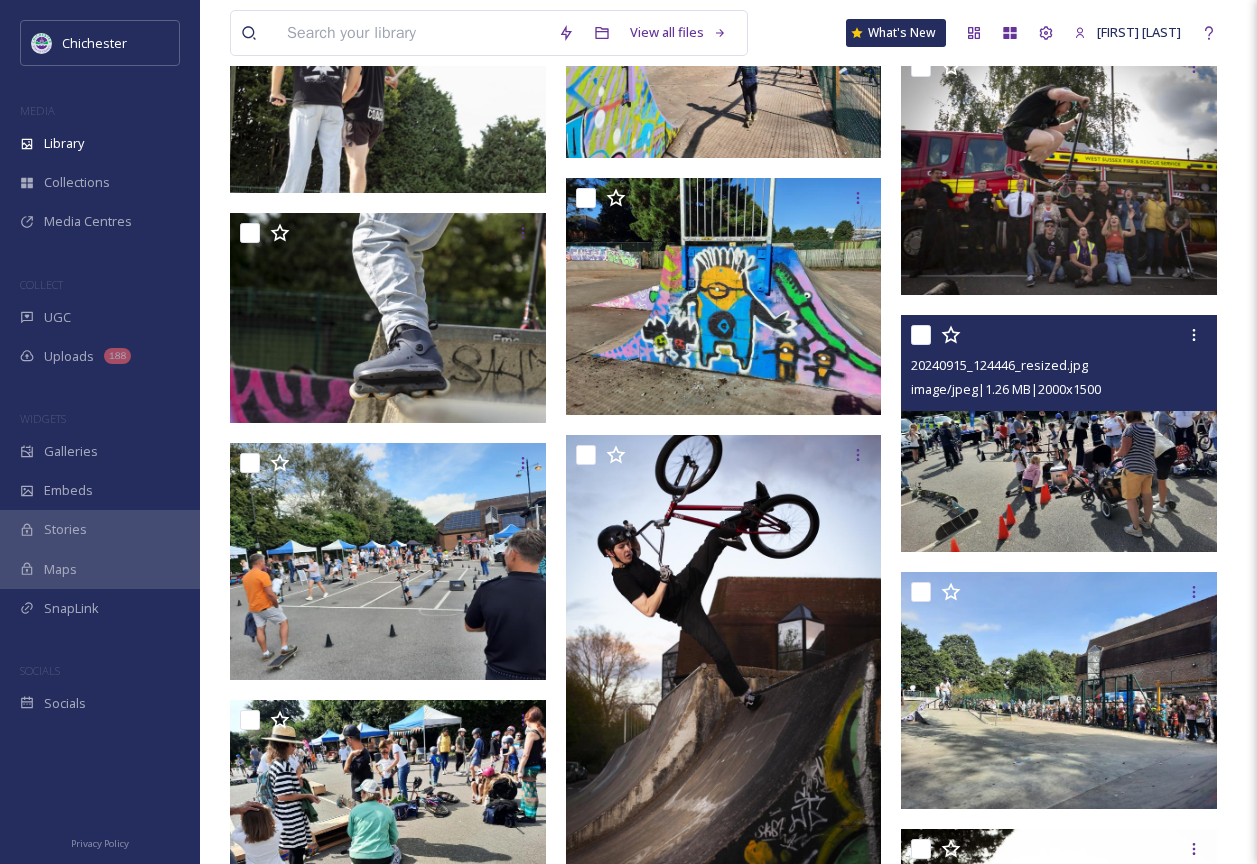scroll, scrollTop: 10500, scrollLeft: 0, axis: vertical 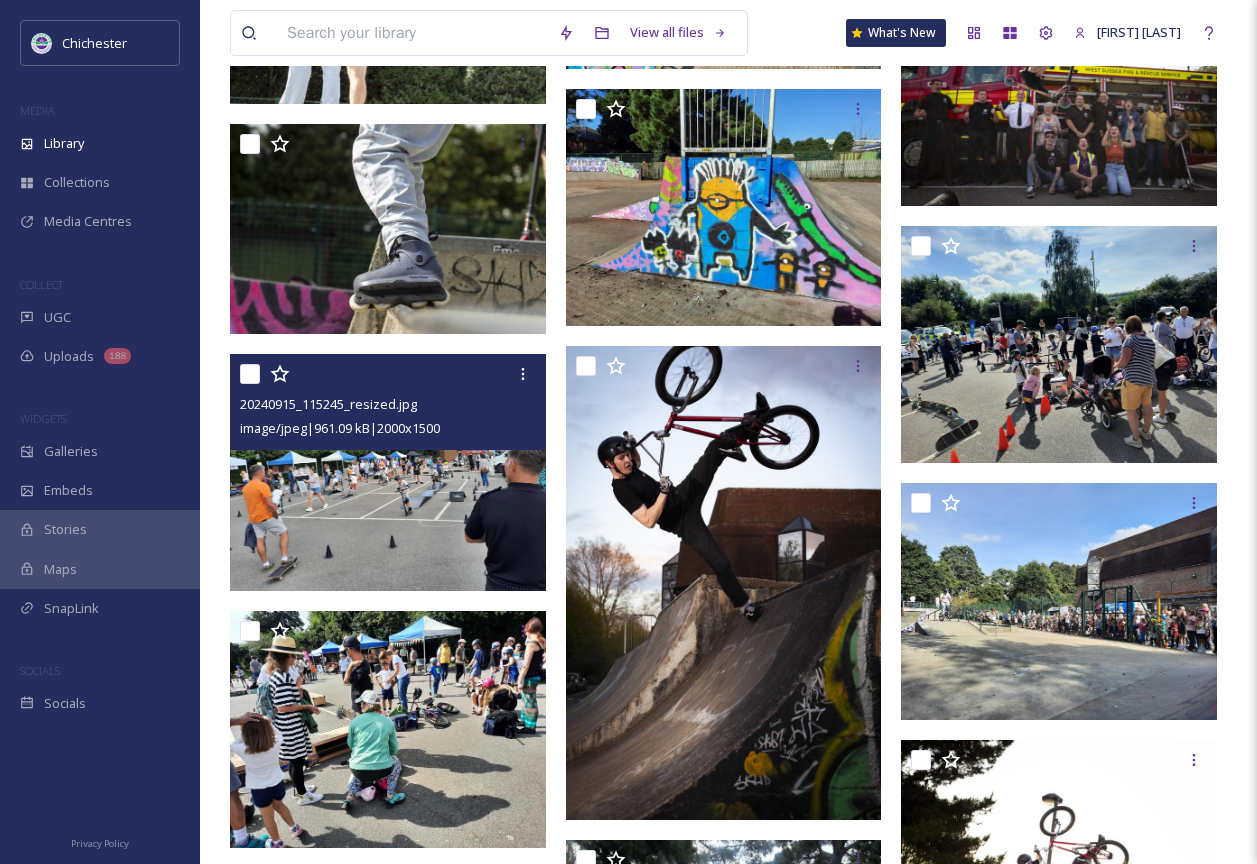 click at bounding box center (388, 472) 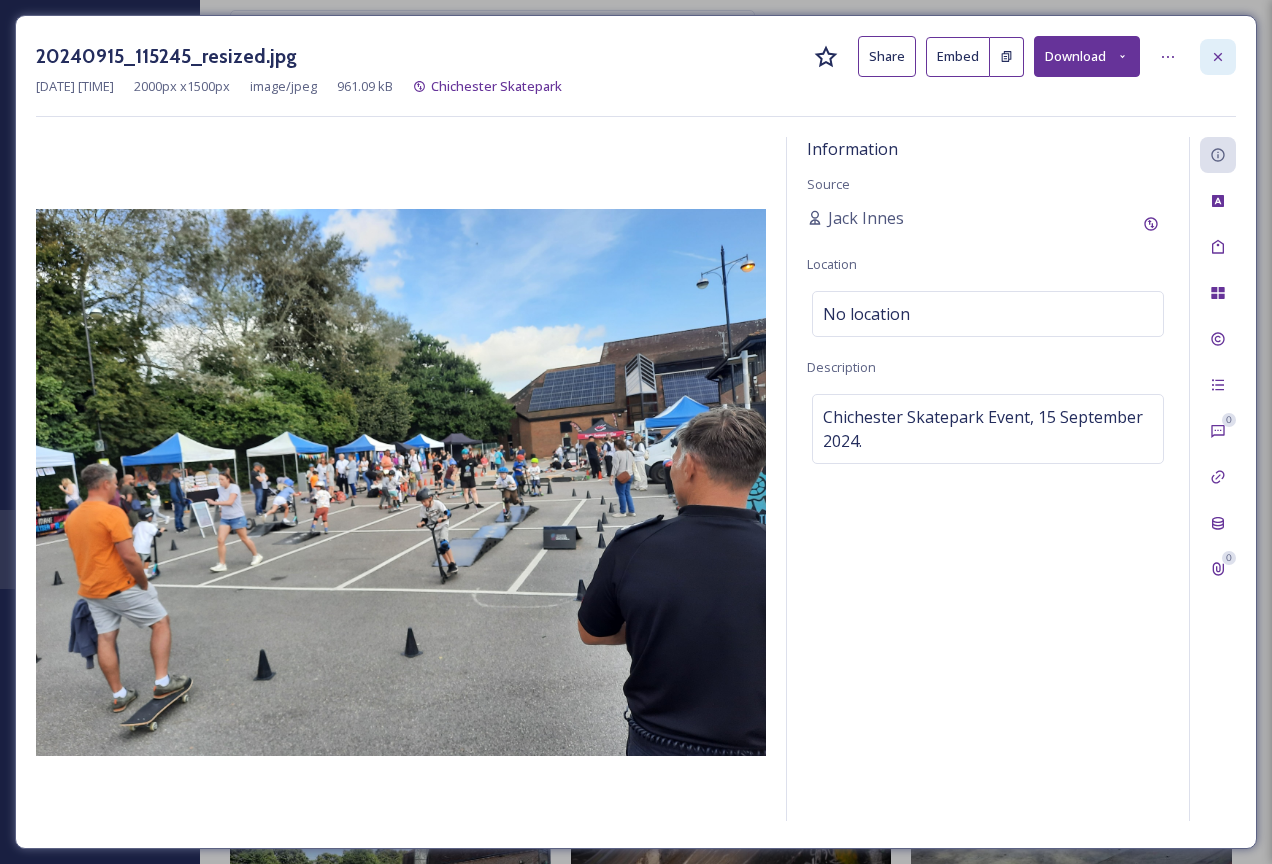 click at bounding box center [1218, 57] 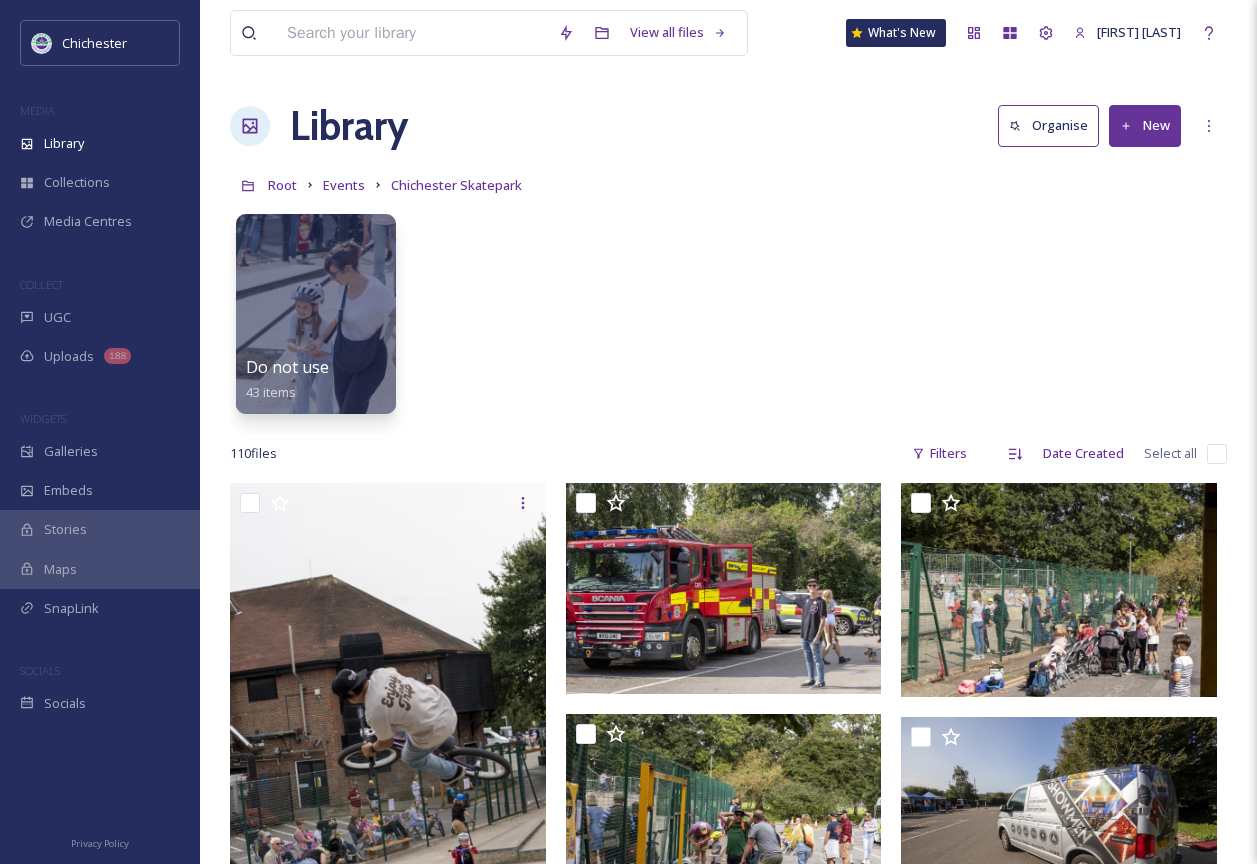 scroll, scrollTop: 500, scrollLeft: 0, axis: vertical 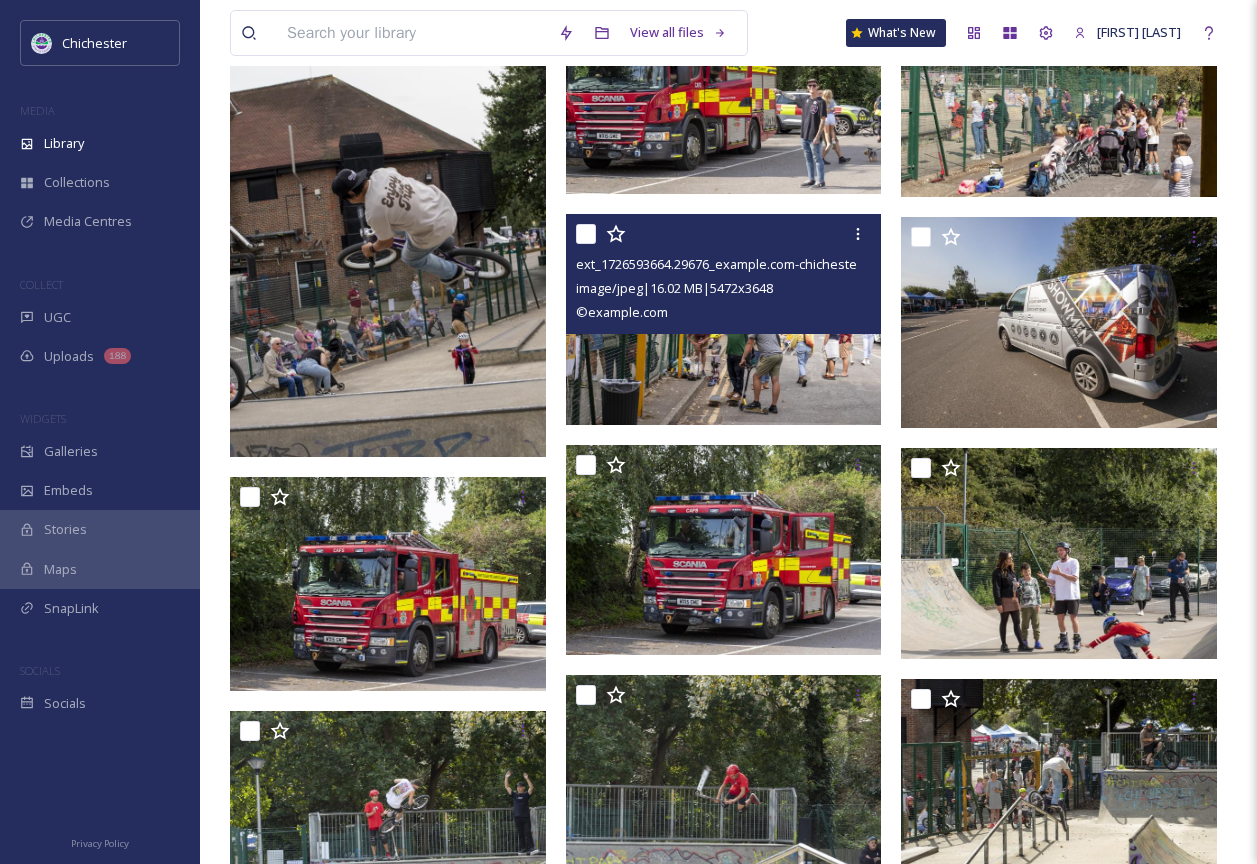click at bounding box center (724, 319) 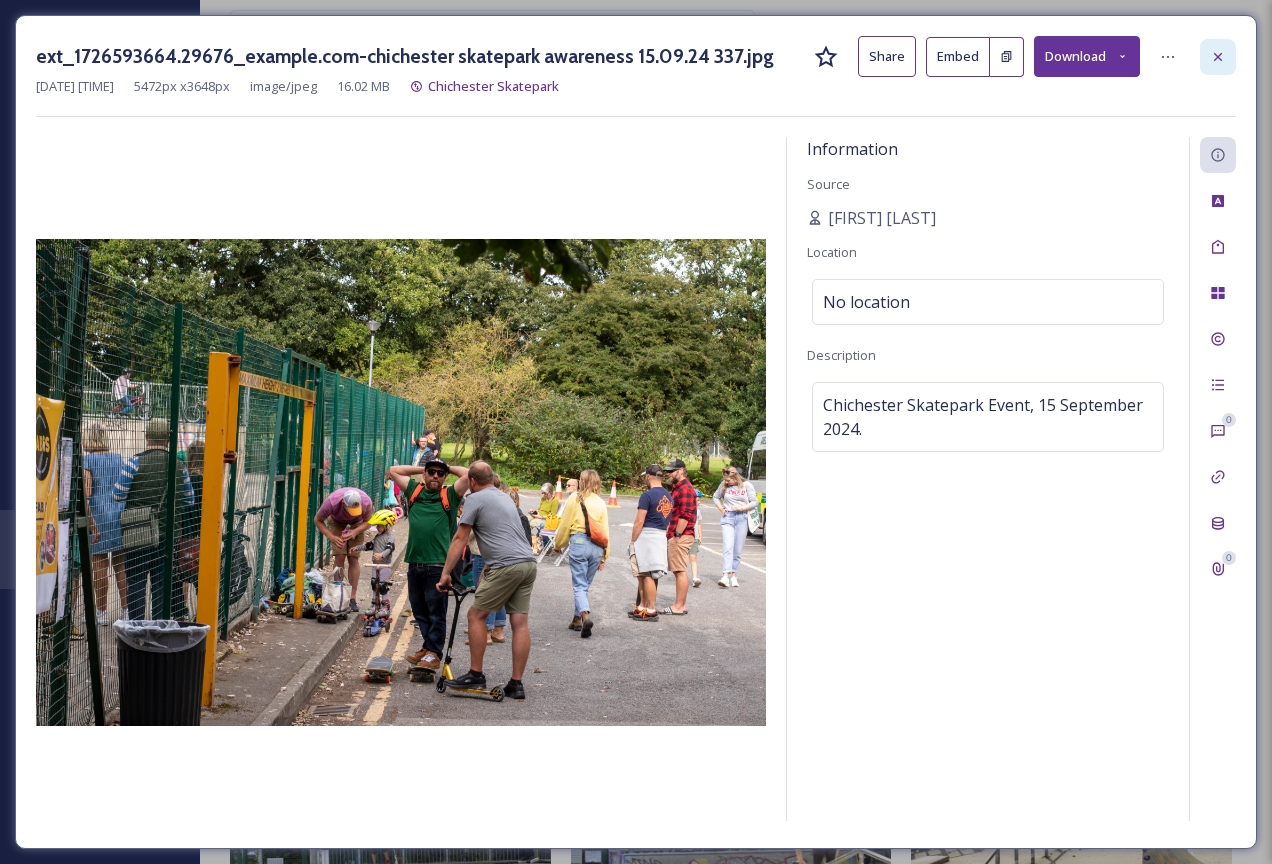 click 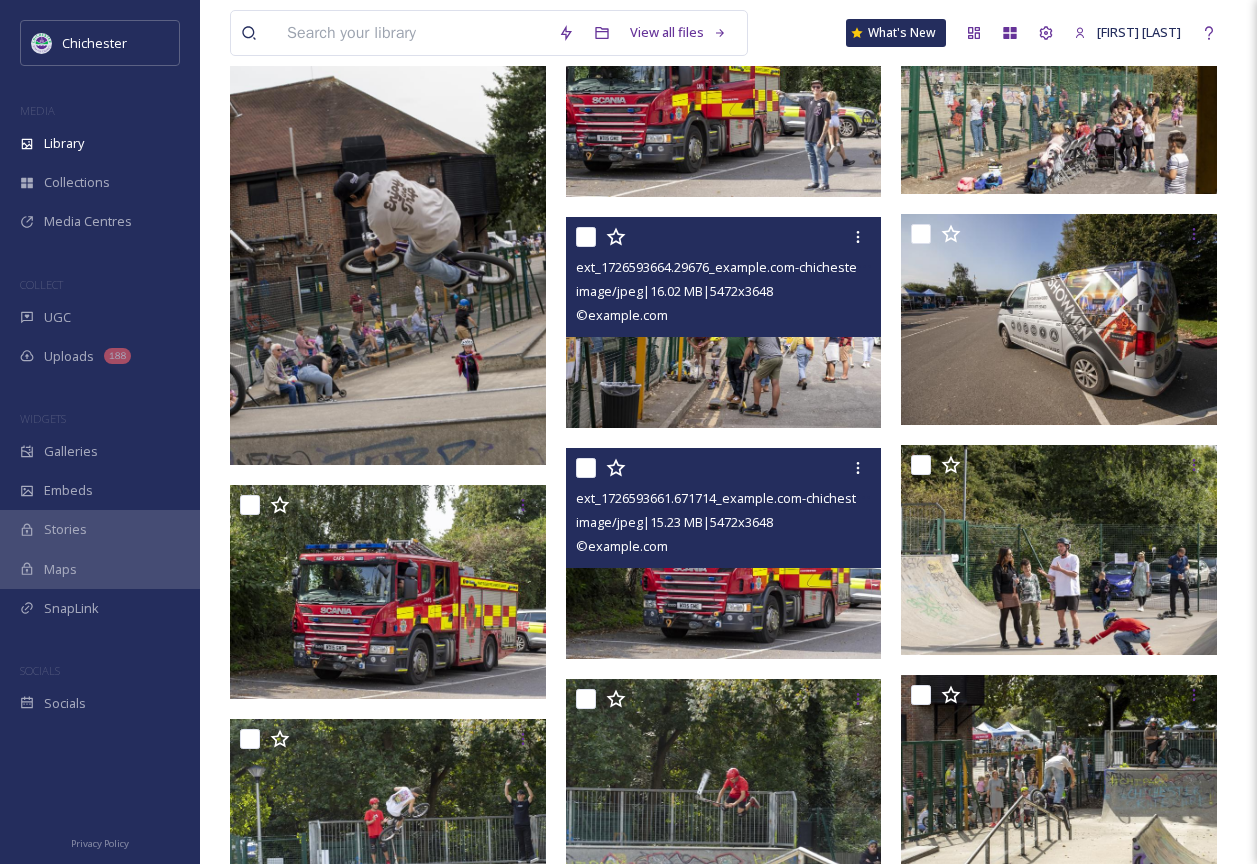 click at bounding box center [724, 553] 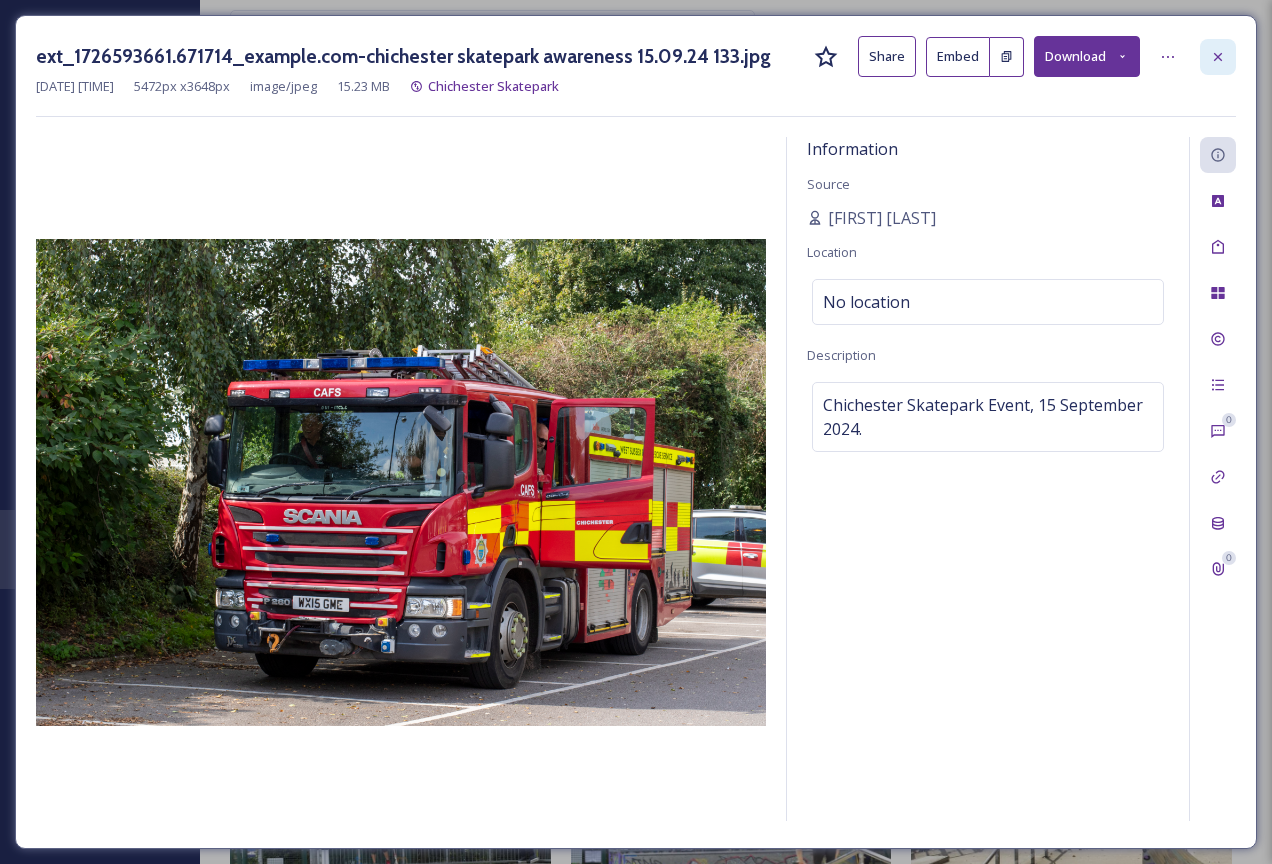click 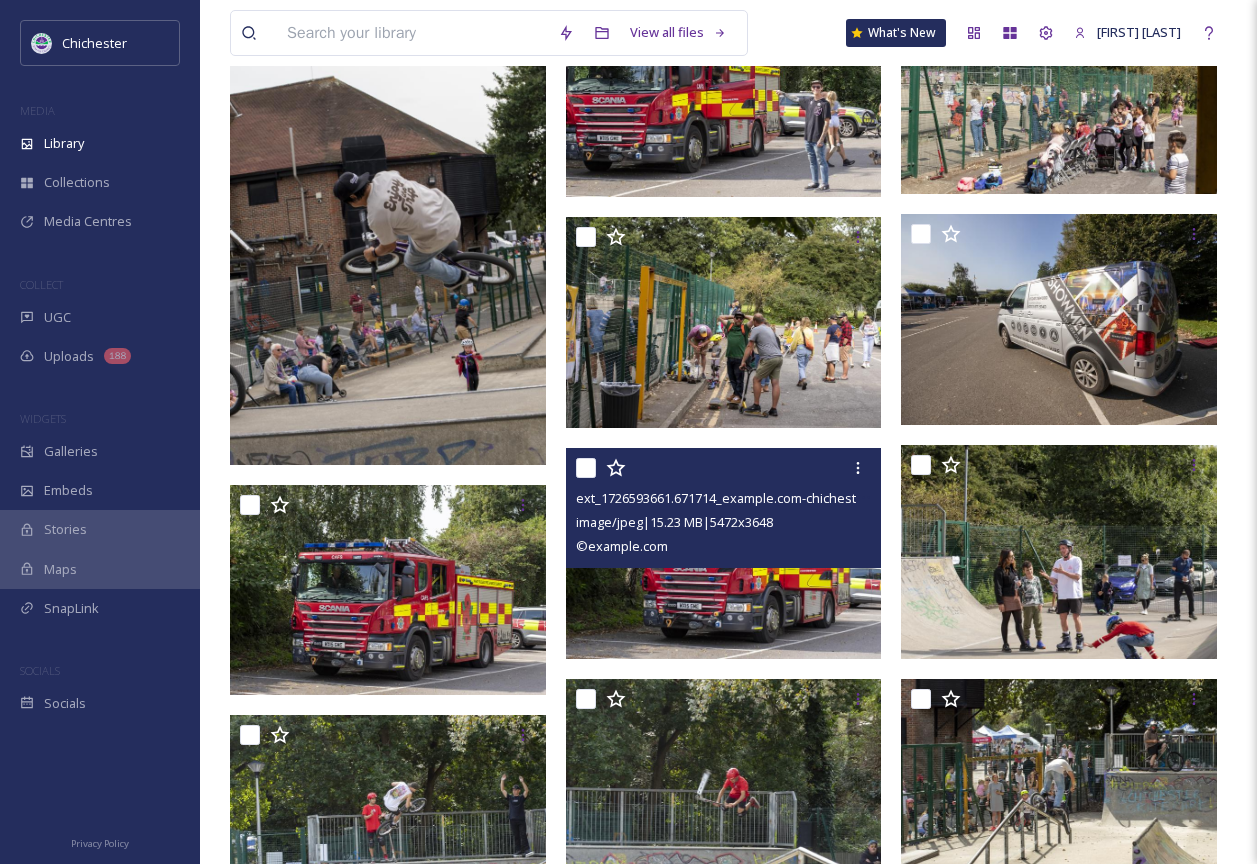 scroll, scrollTop: 1000, scrollLeft: 0, axis: vertical 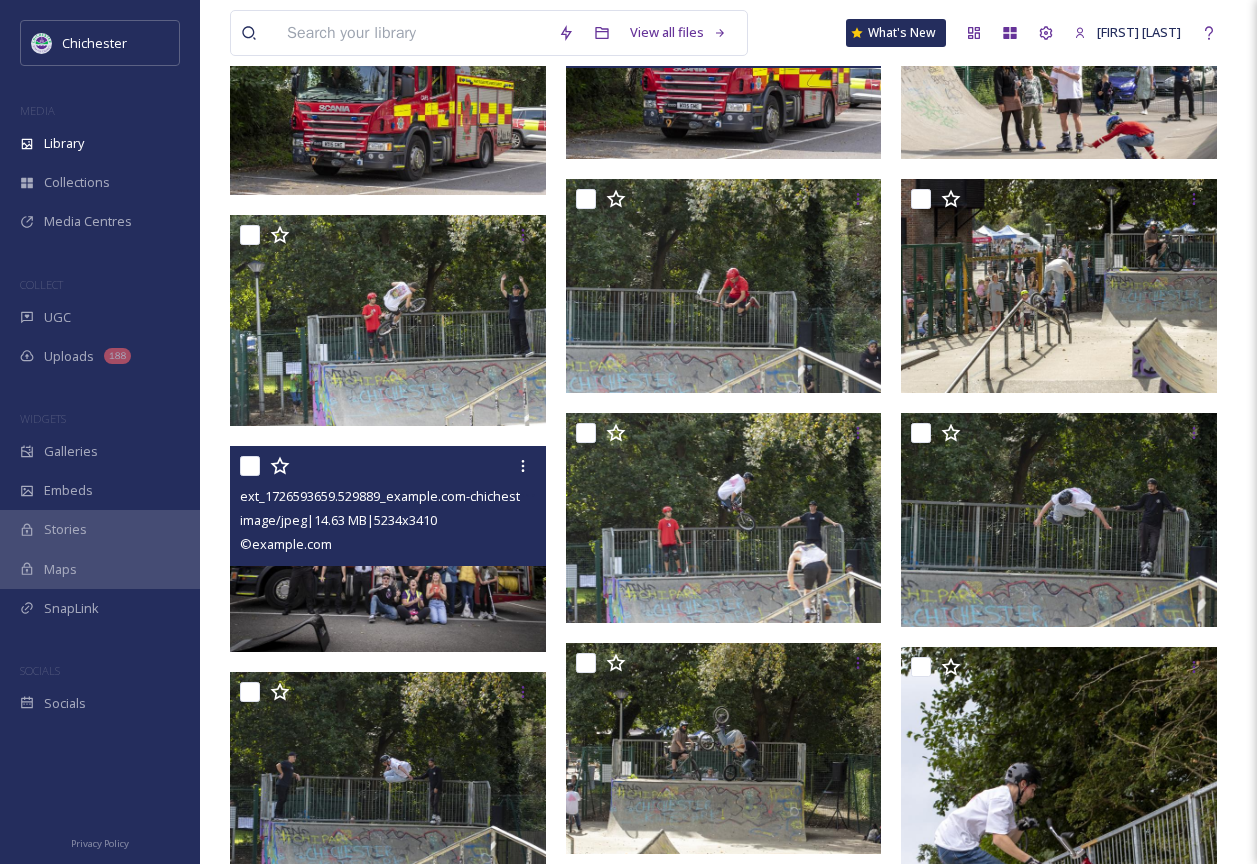 click at bounding box center (388, 549) 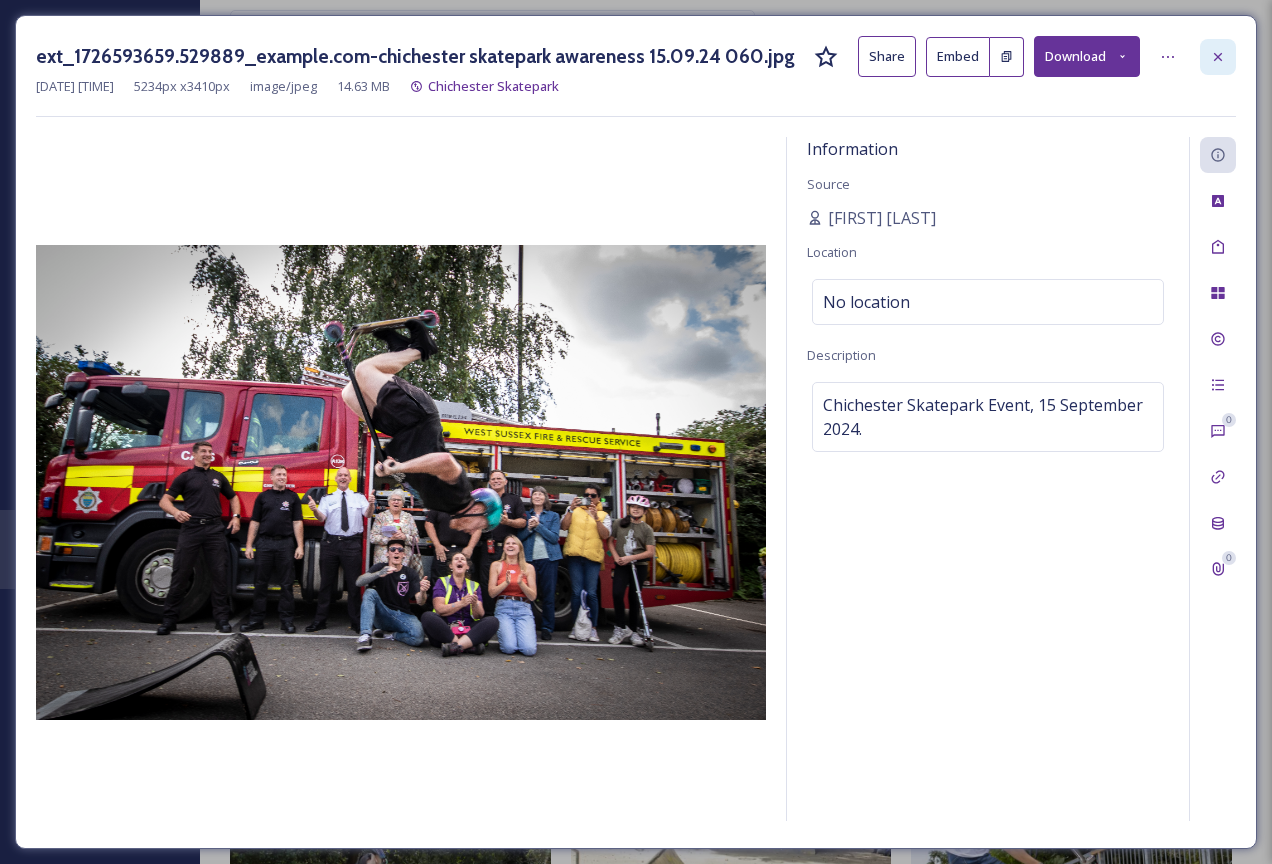 click 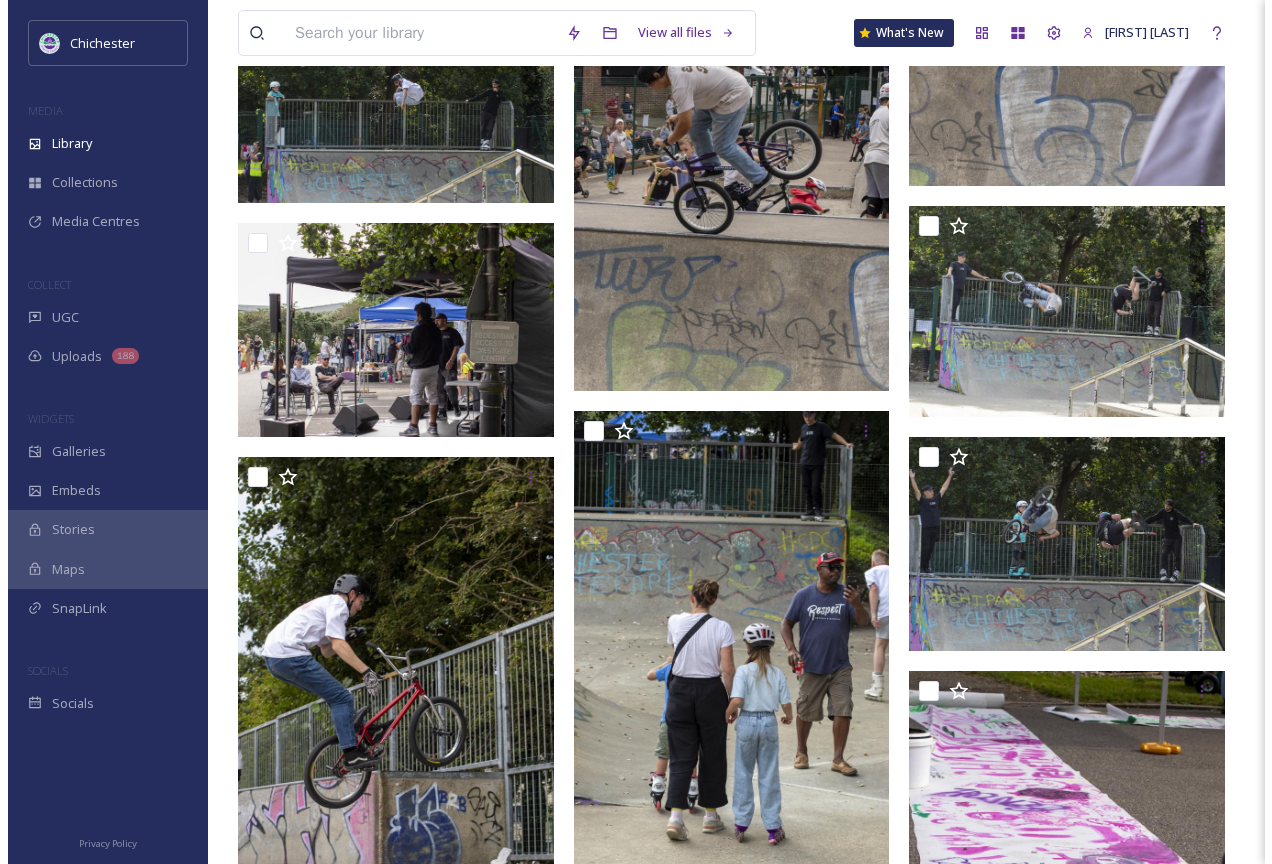 scroll, scrollTop: 2600, scrollLeft: 0, axis: vertical 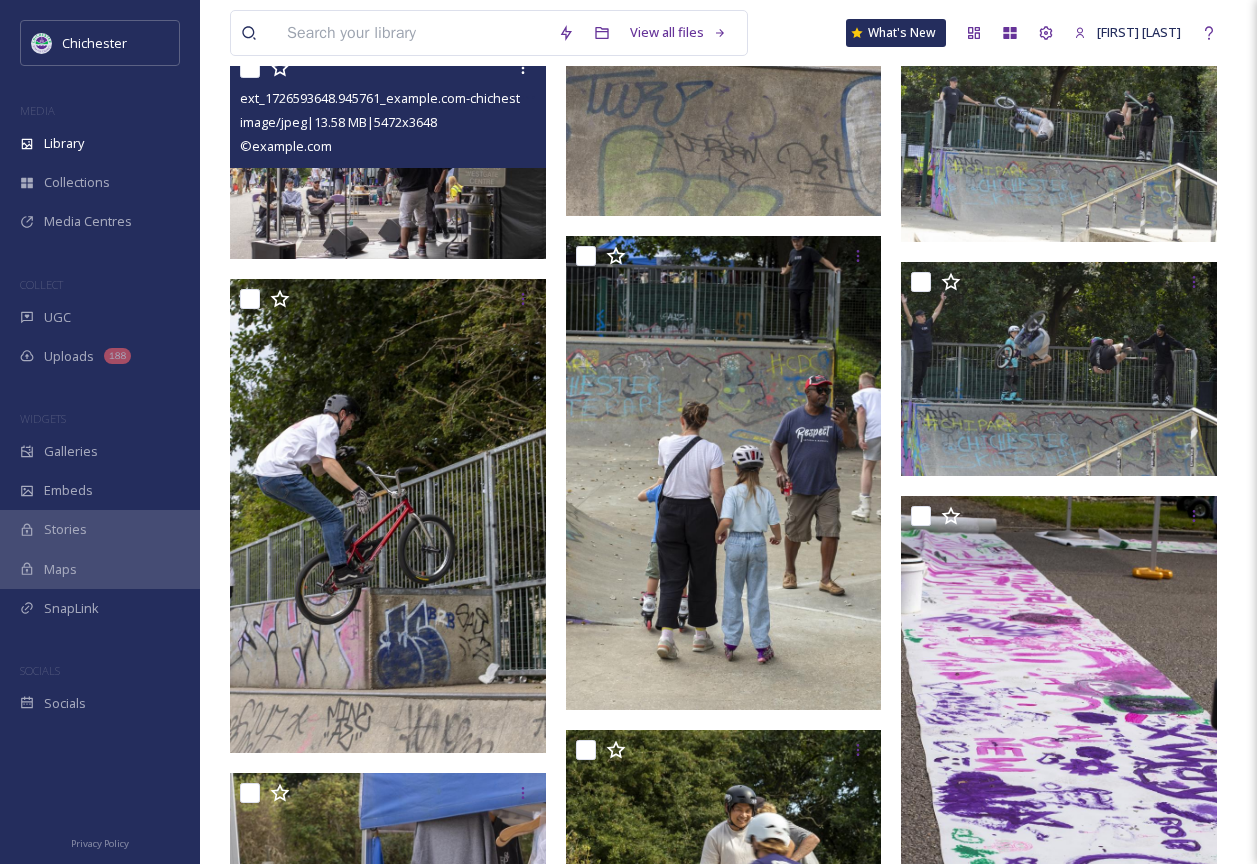 click at bounding box center [388, 153] 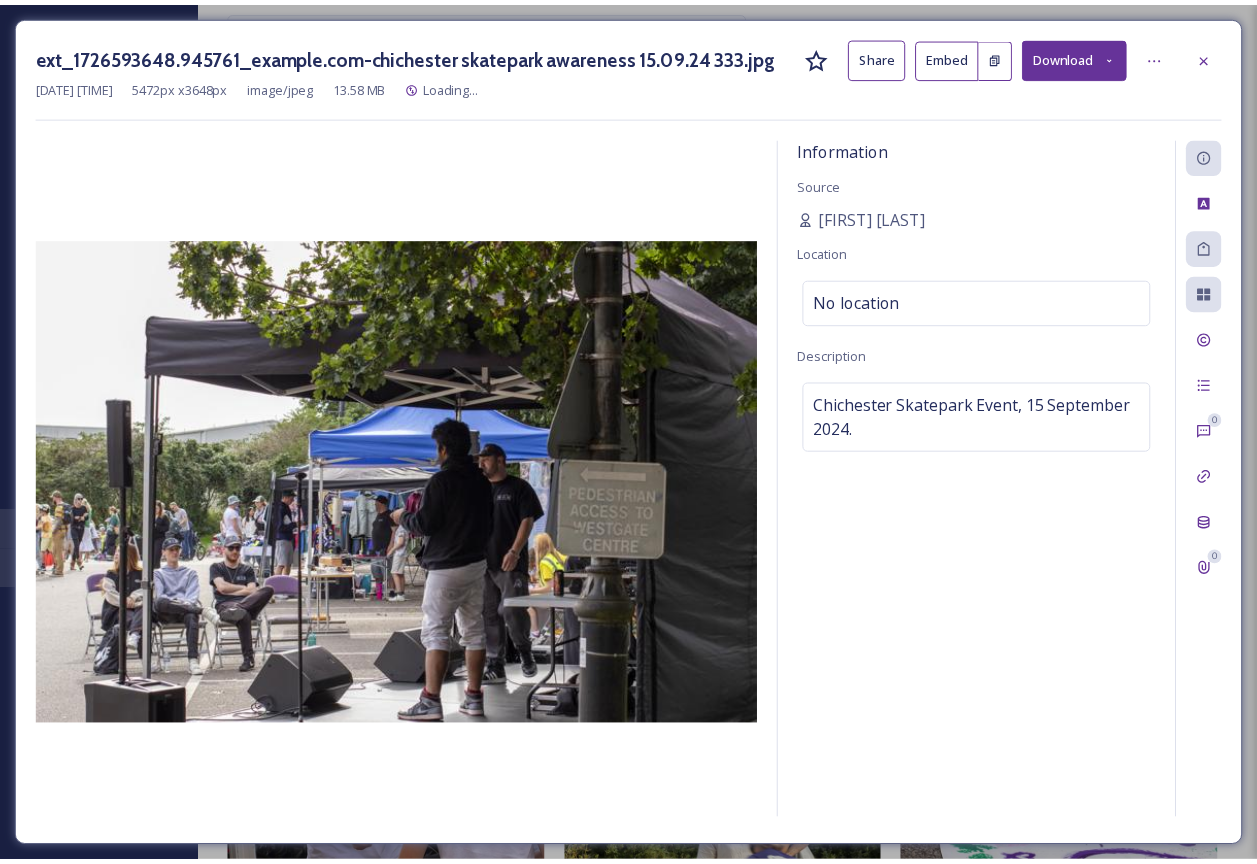 scroll, scrollTop: 2603, scrollLeft: 0, axis: vertical 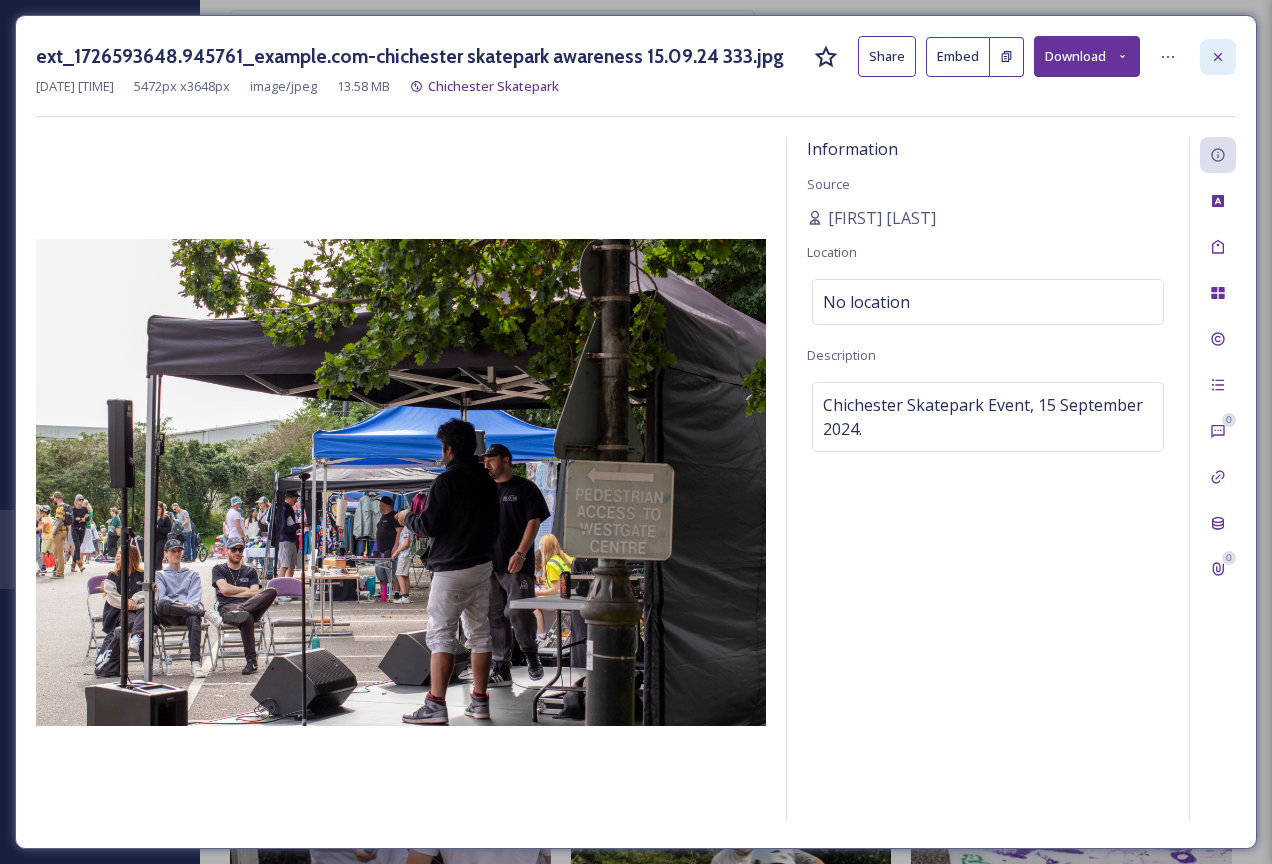 click 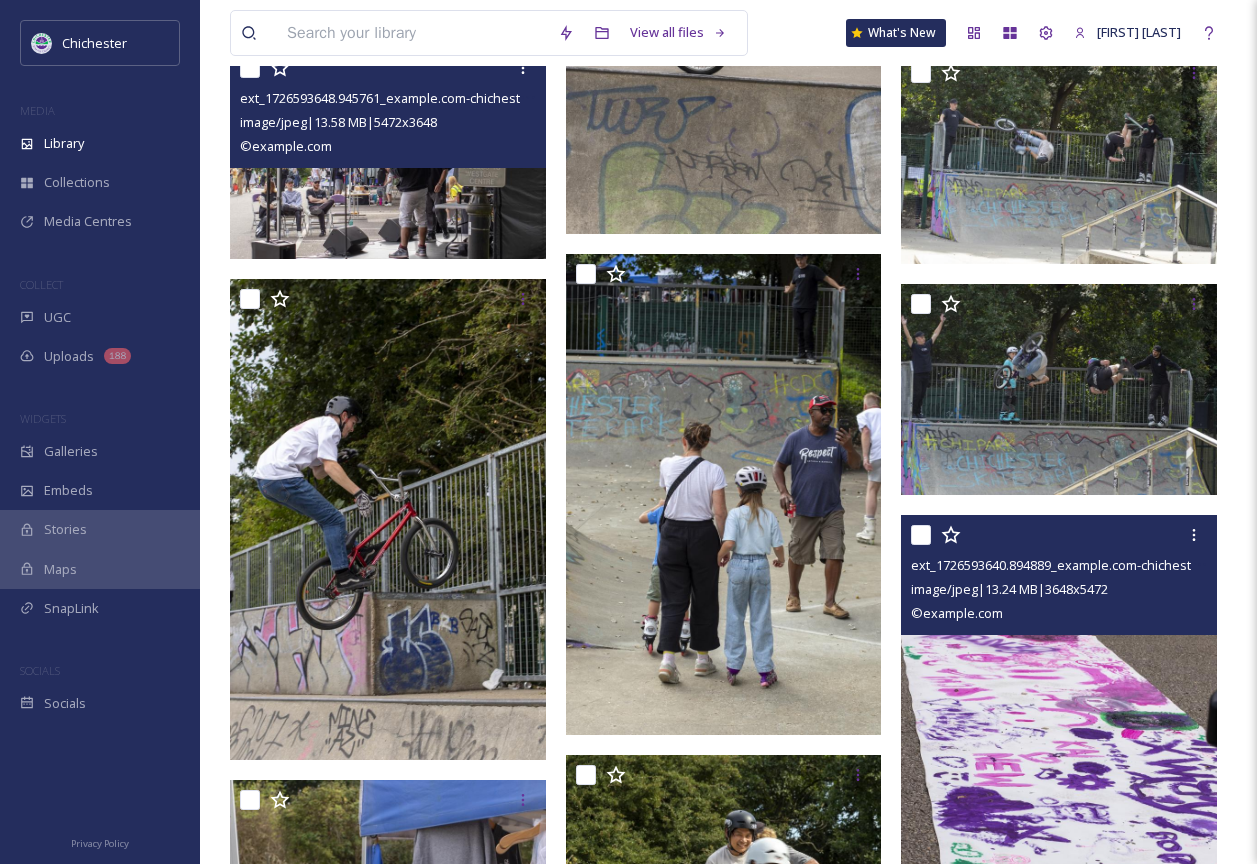 click on "© example.com" at bounding box center (957, 613) 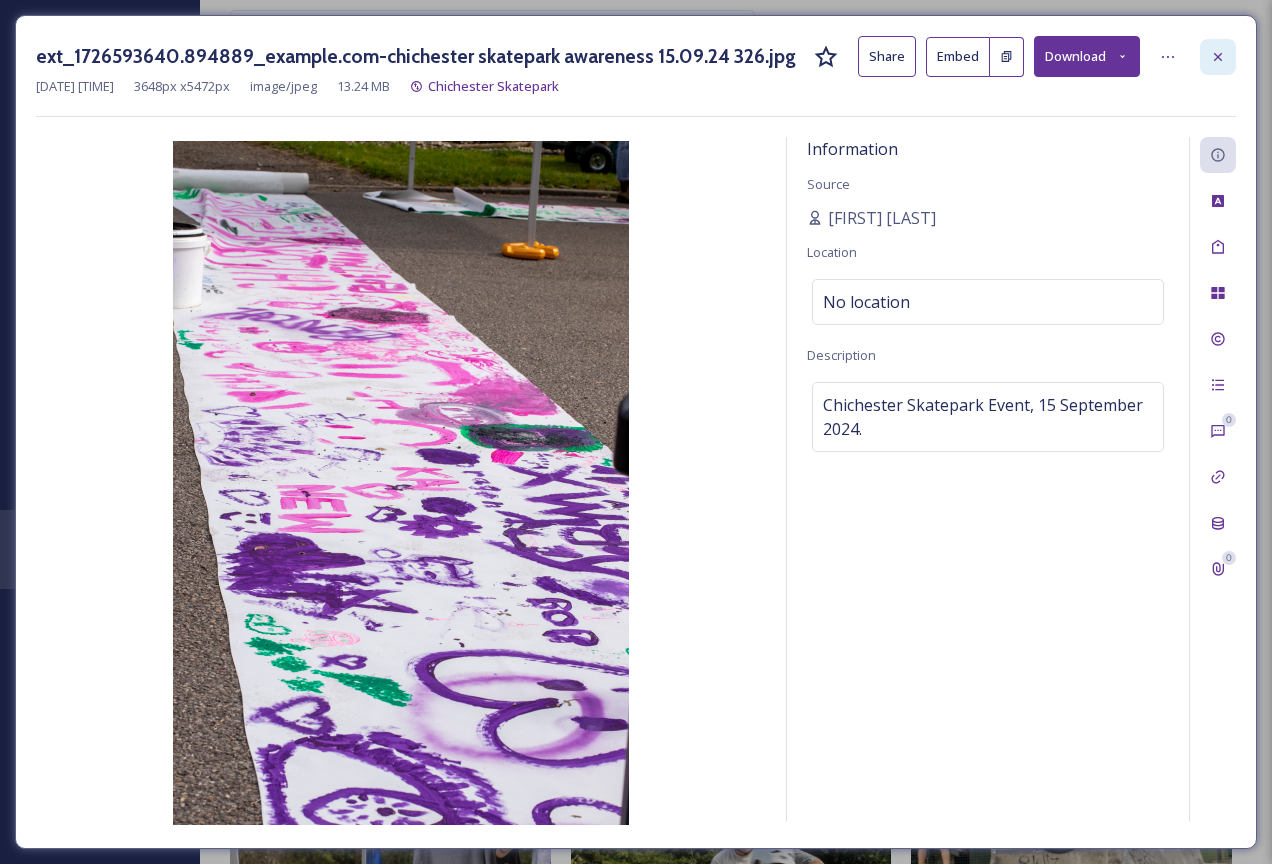 click 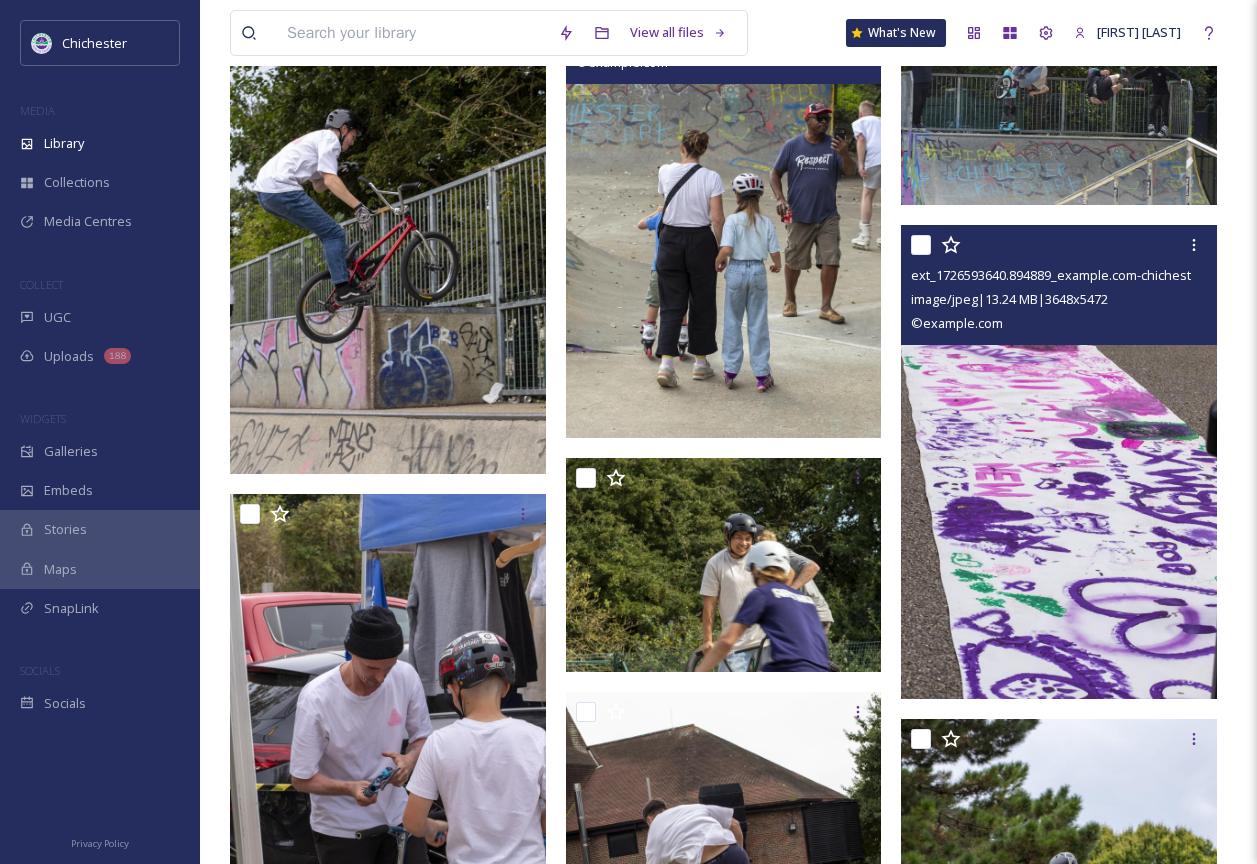 scroll, scrollTop: 2903, scrollLeft: 0, axis: vertical 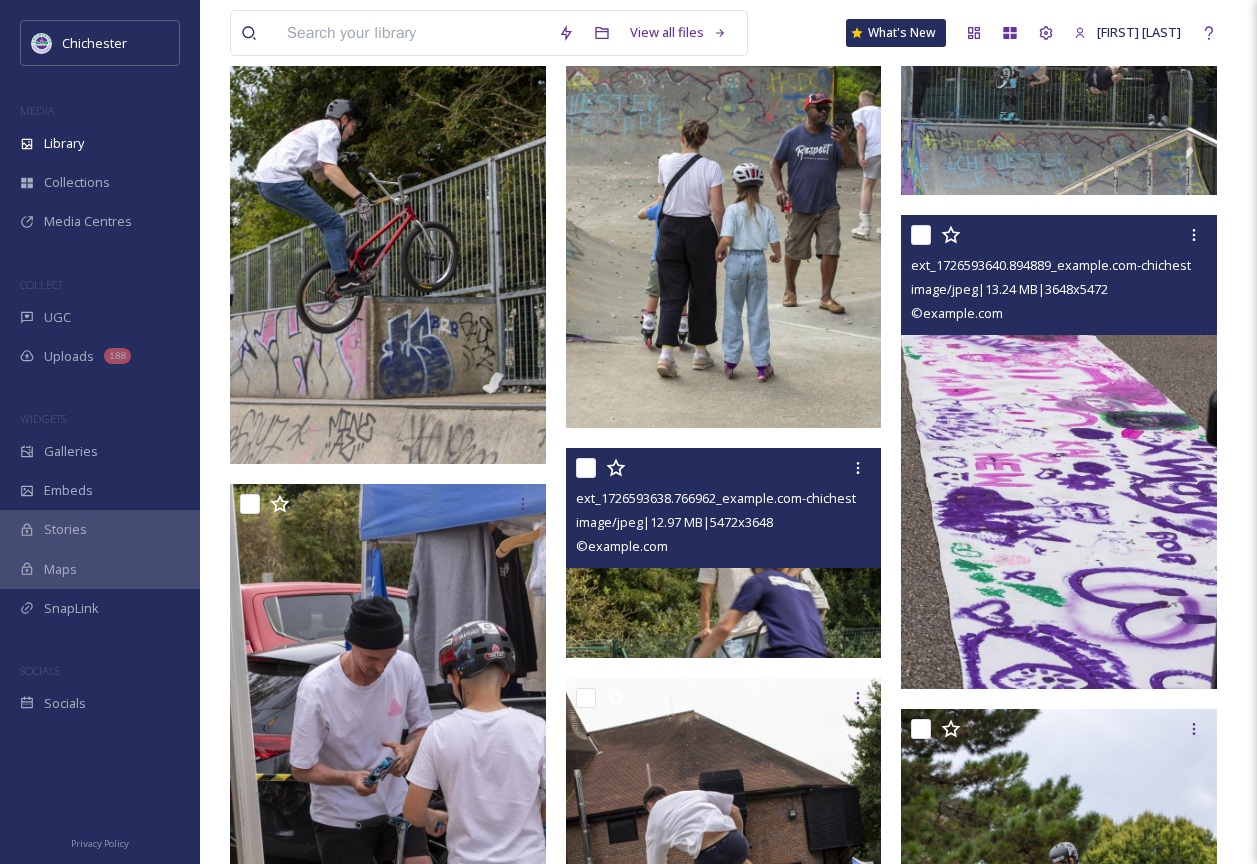 click at bounding box center (724, 553) 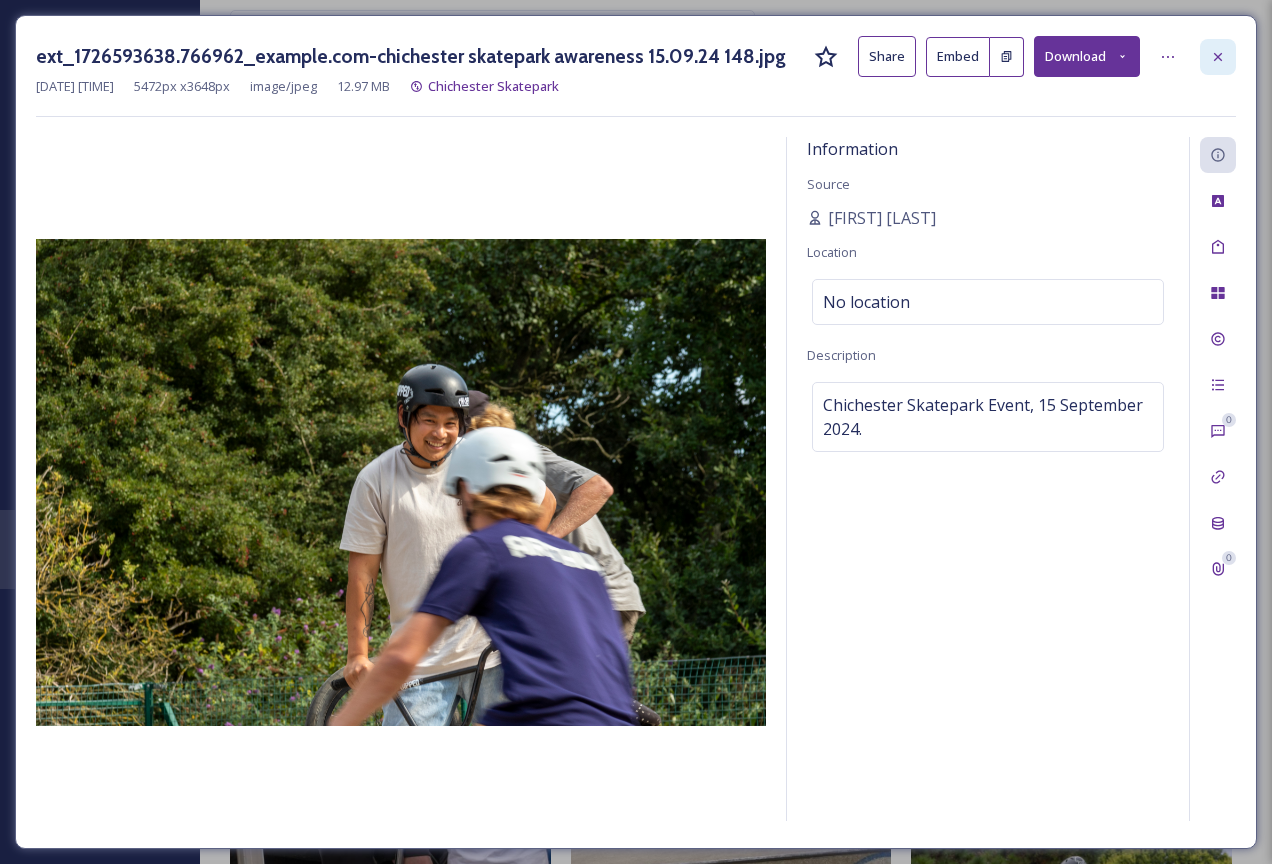 click at bounding box center (1218, 57) 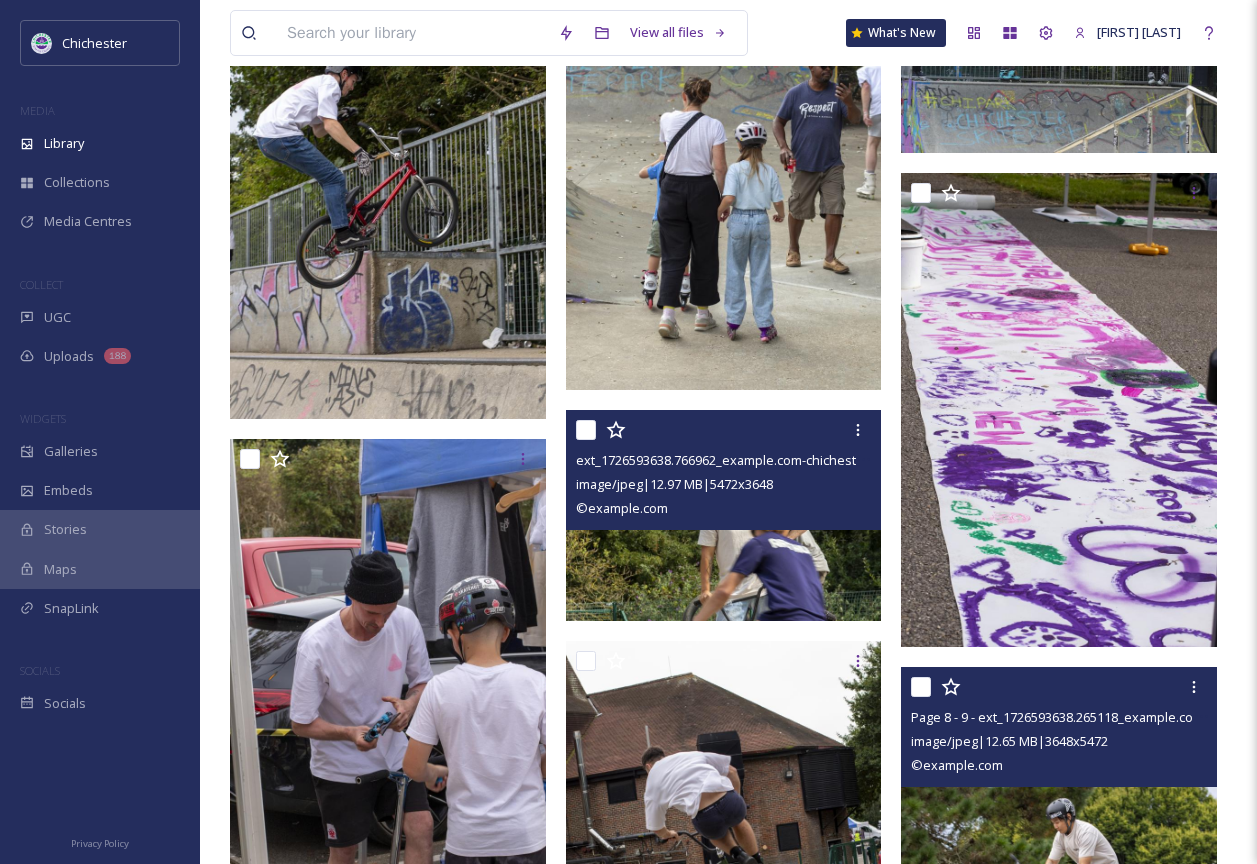 scroll, scrollTop: 3303, scrollLeft: 0, axis: vertical 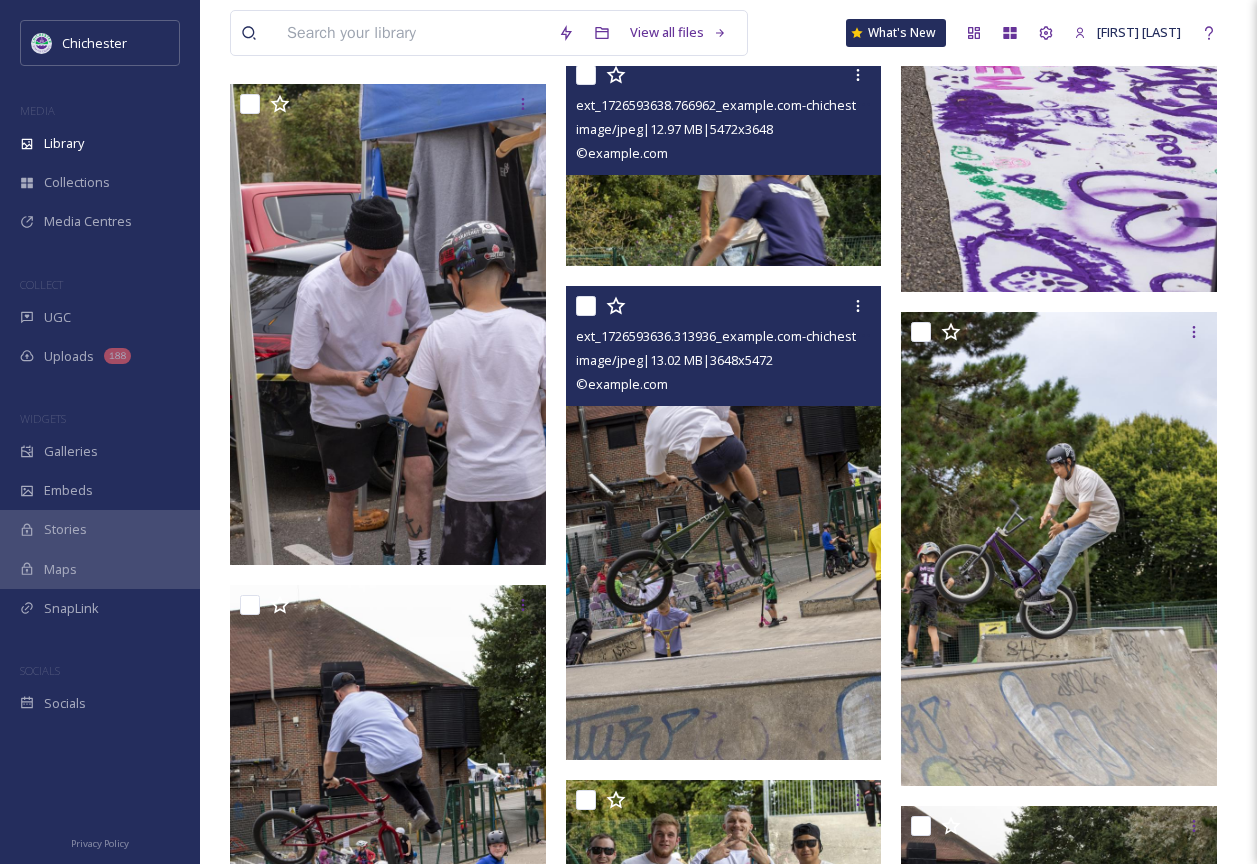 click at bounding box center [724, 523] 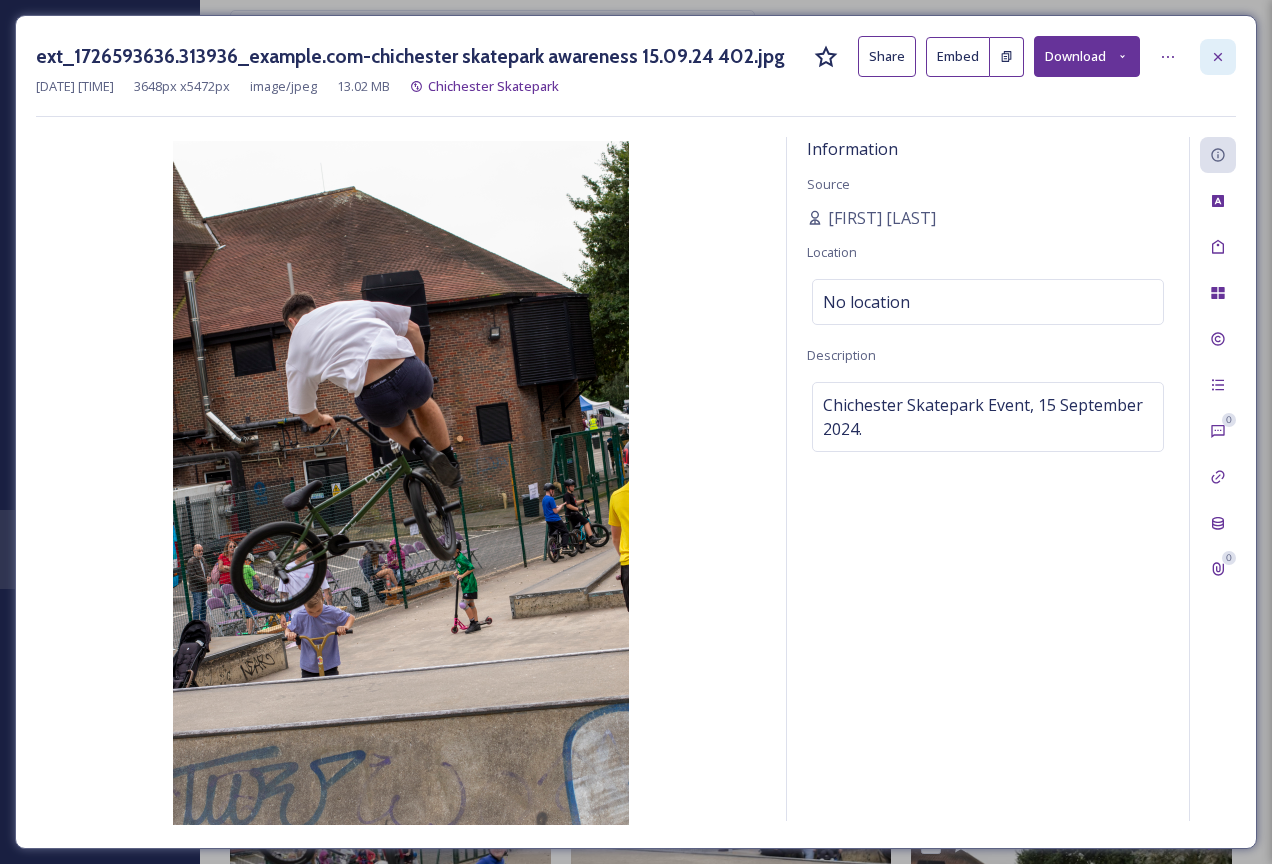 click 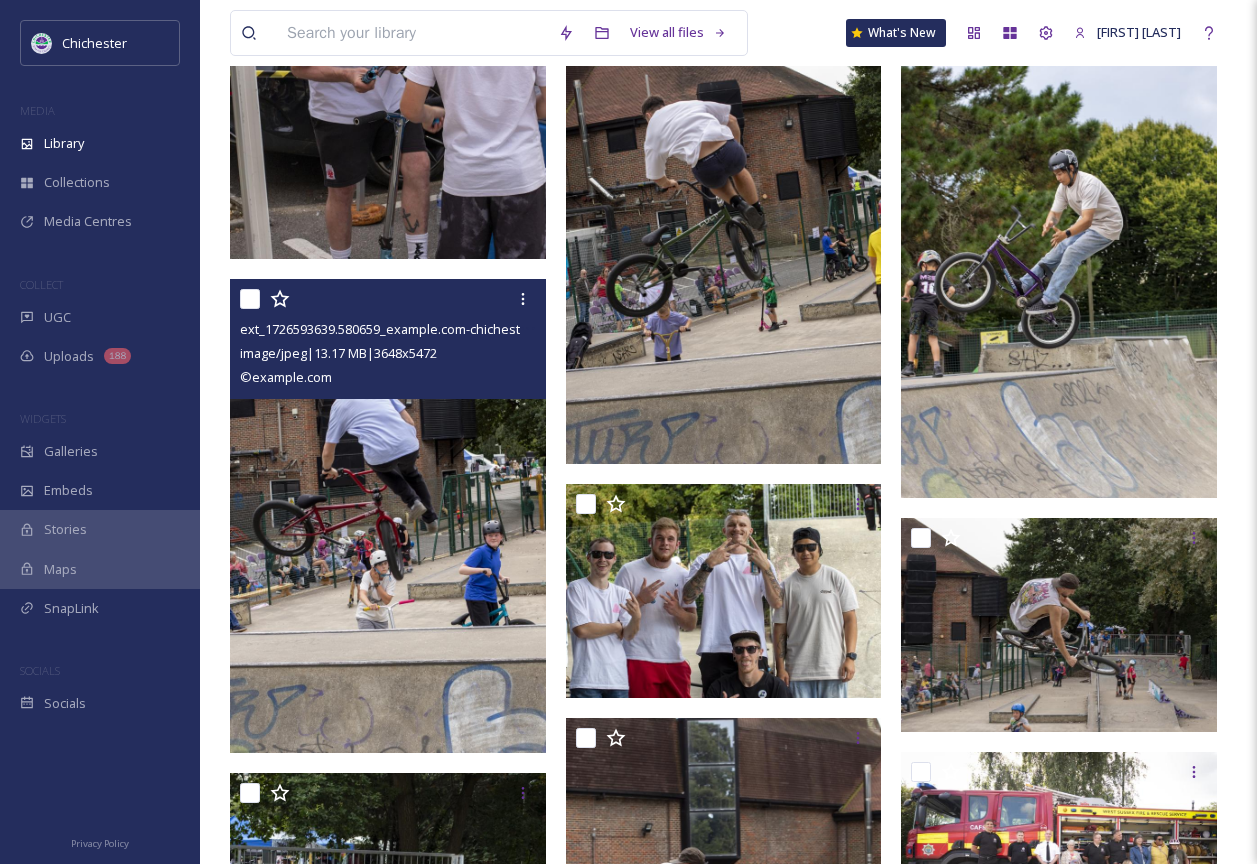 scroll, scrollTop: 3703, scrollLeft: 0, axis: vertical 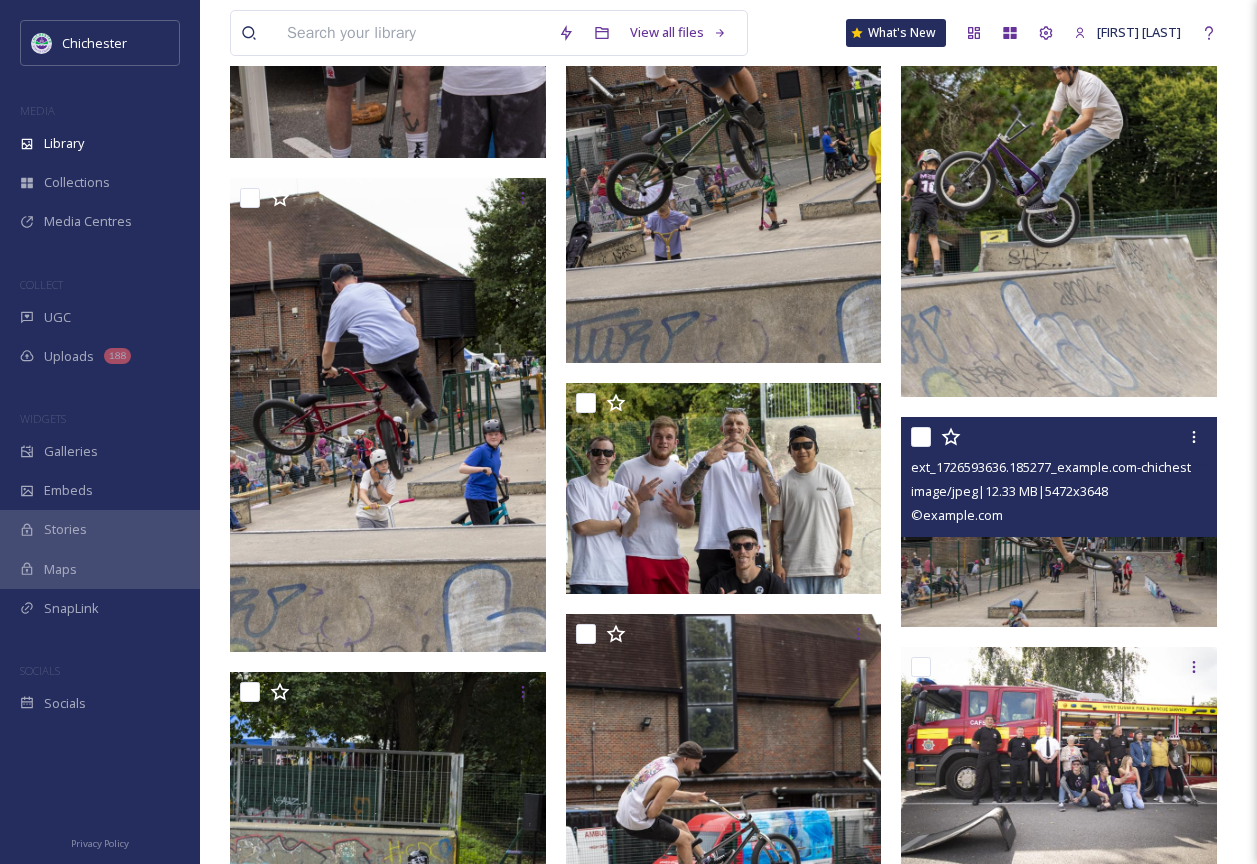 click at bounding box center [1059, 522] 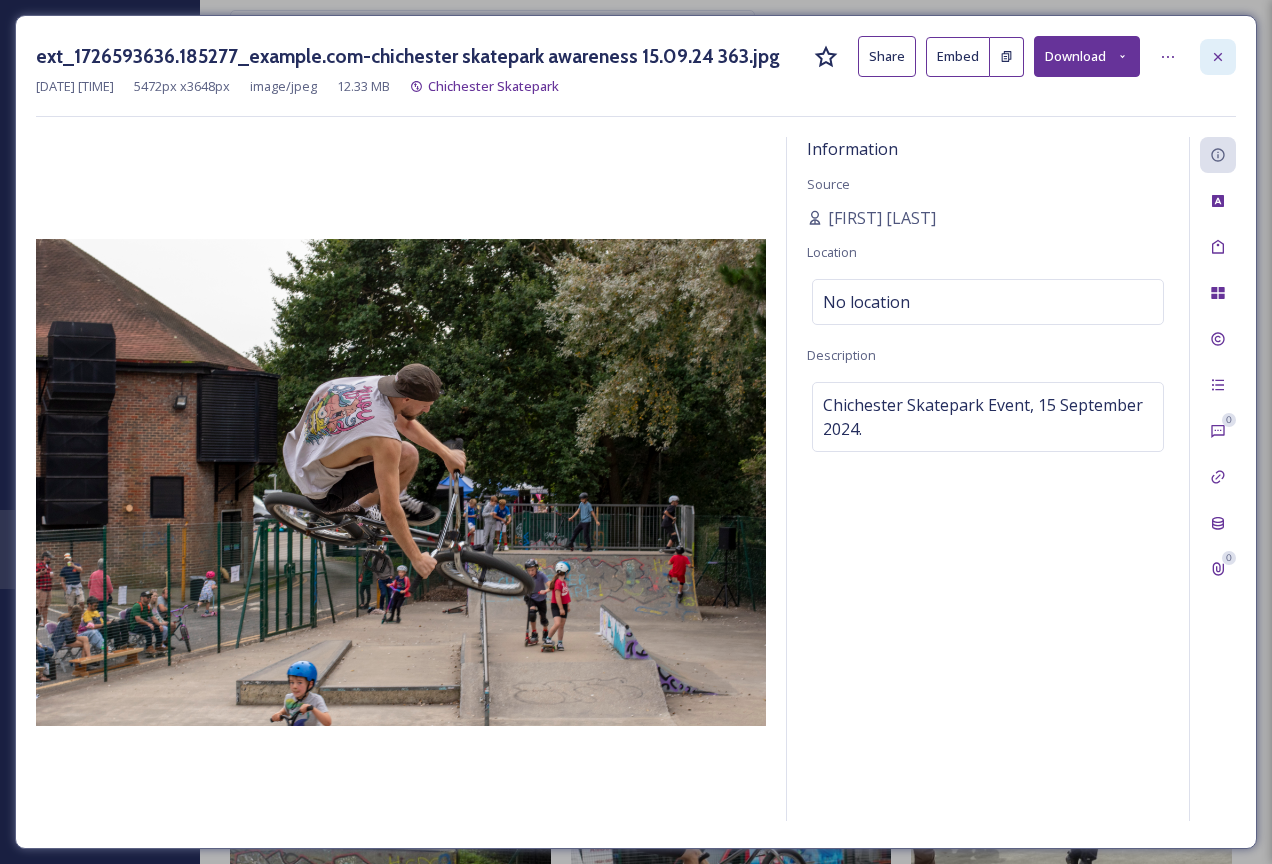 click 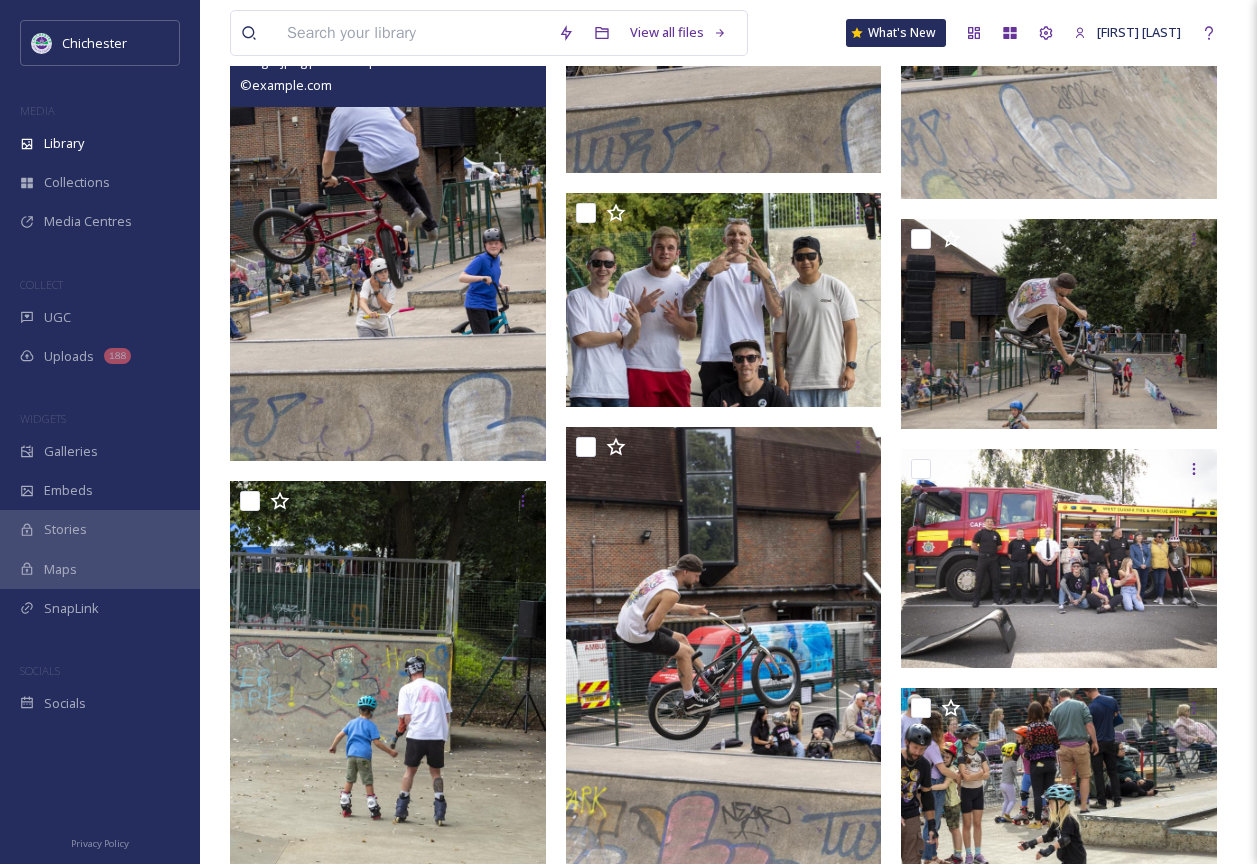 scroll, scrollTop: 3803, scrollLeft: 0, axis: vertical 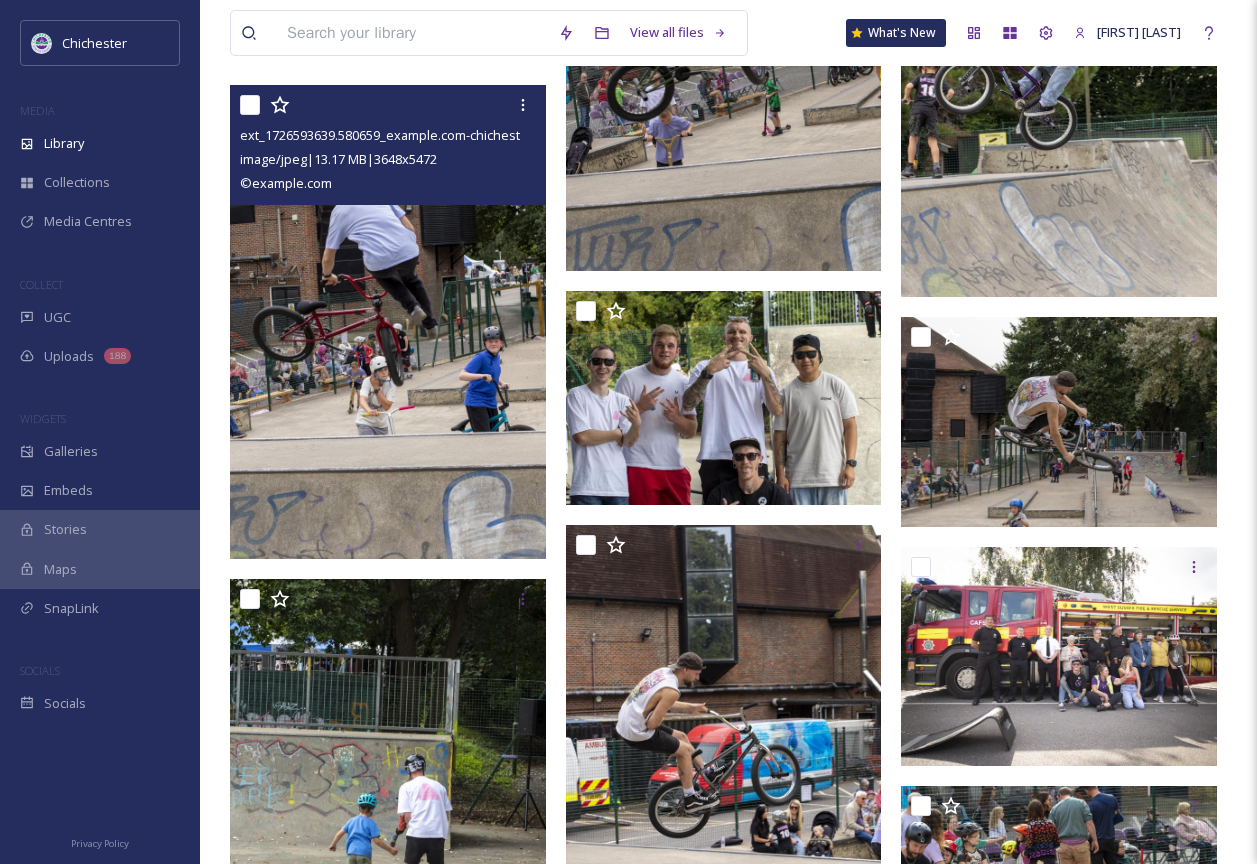 click at bounding box center (388, 322) 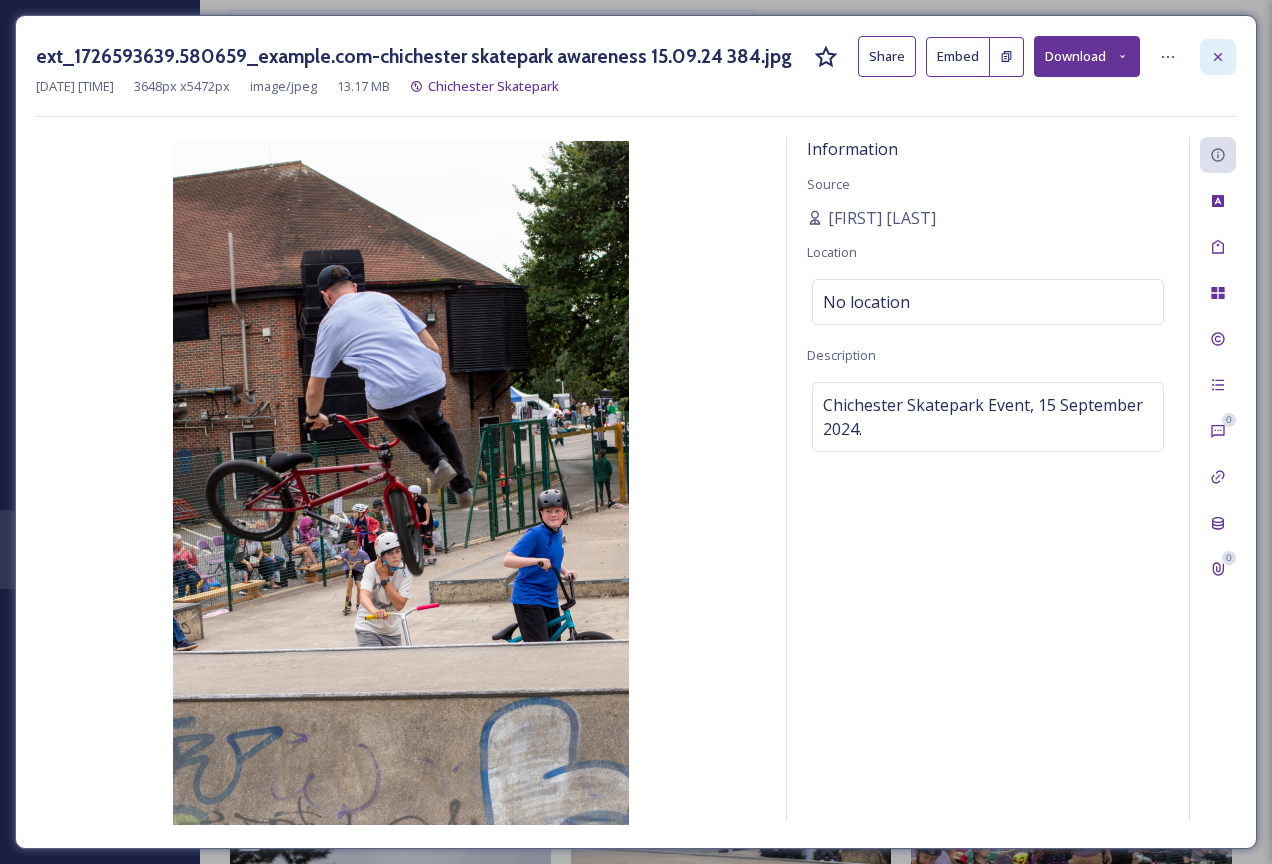 click 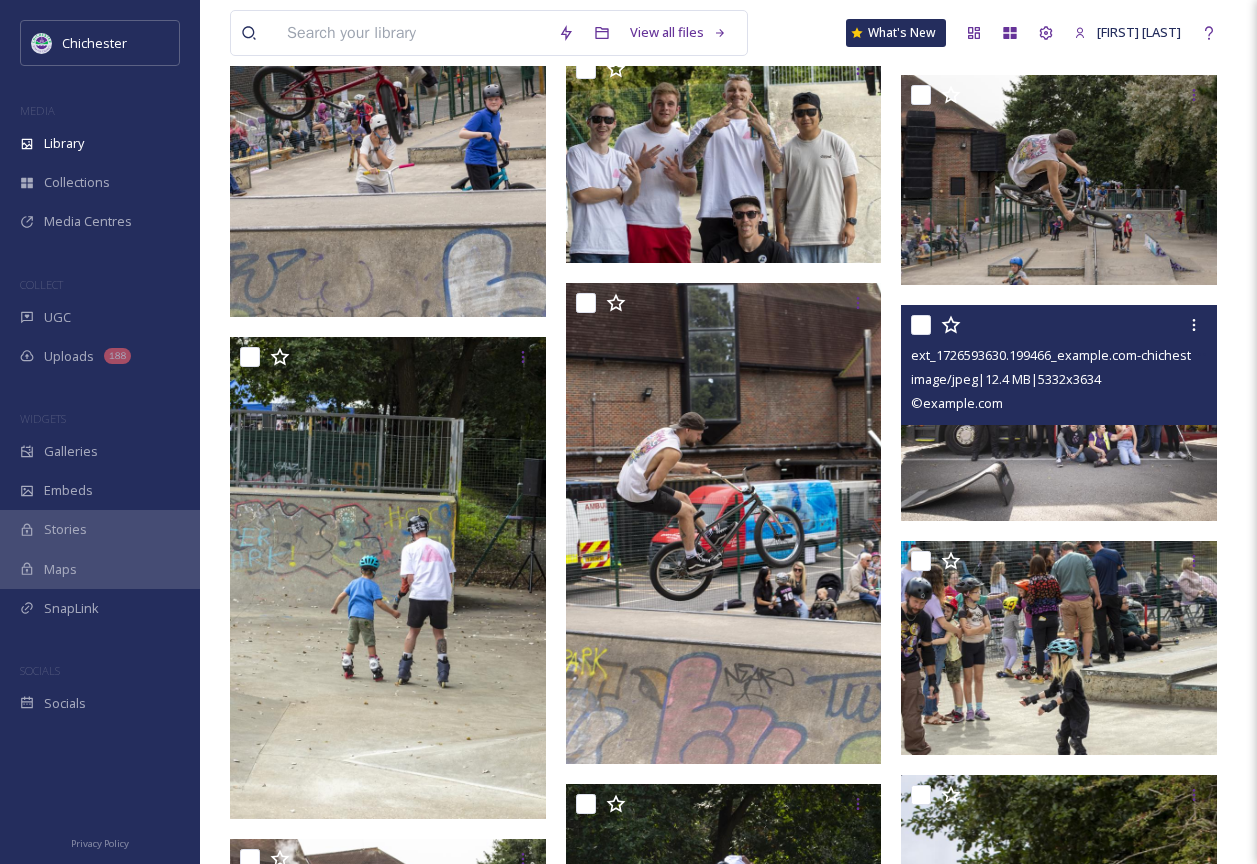 scroll, scrollTop: 4203, scrollLeft: 0, axis: vertical 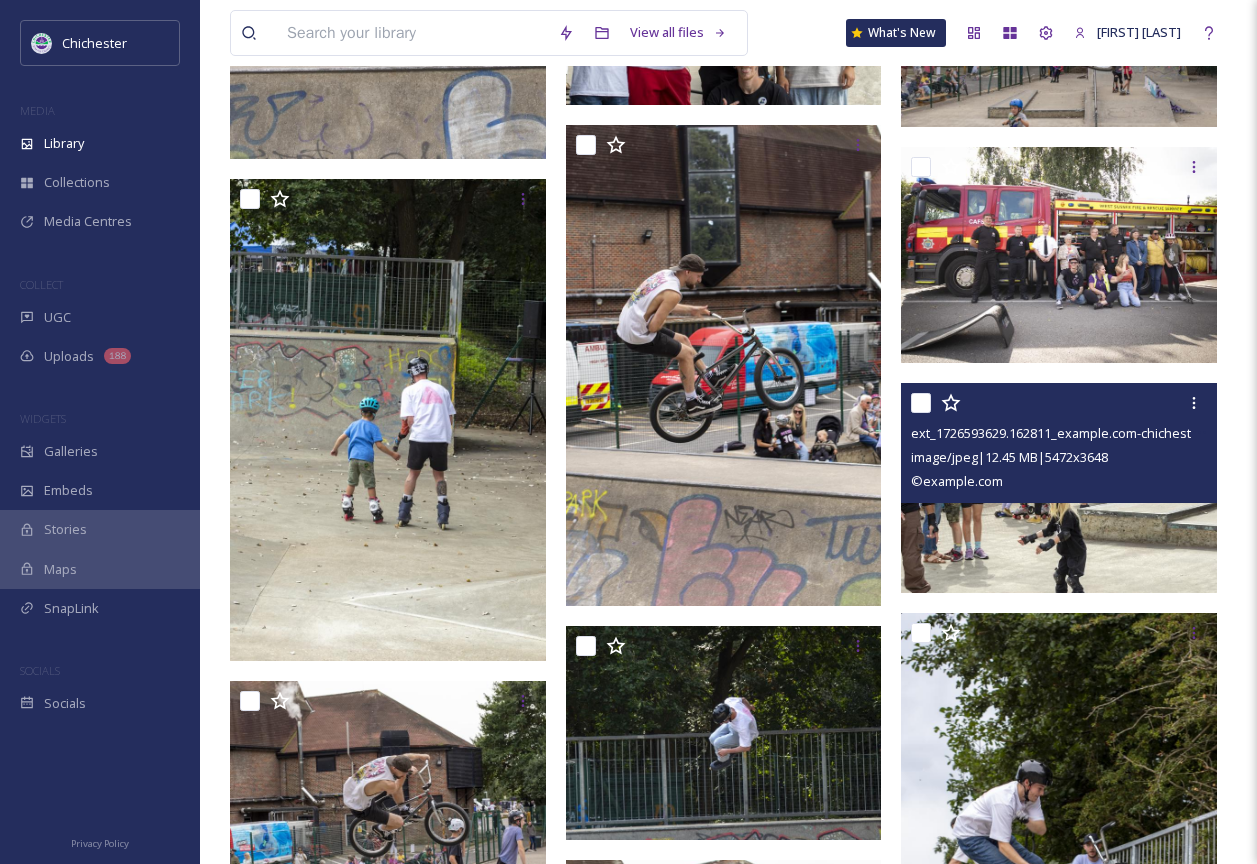 click at bounding box center (1059, 488) 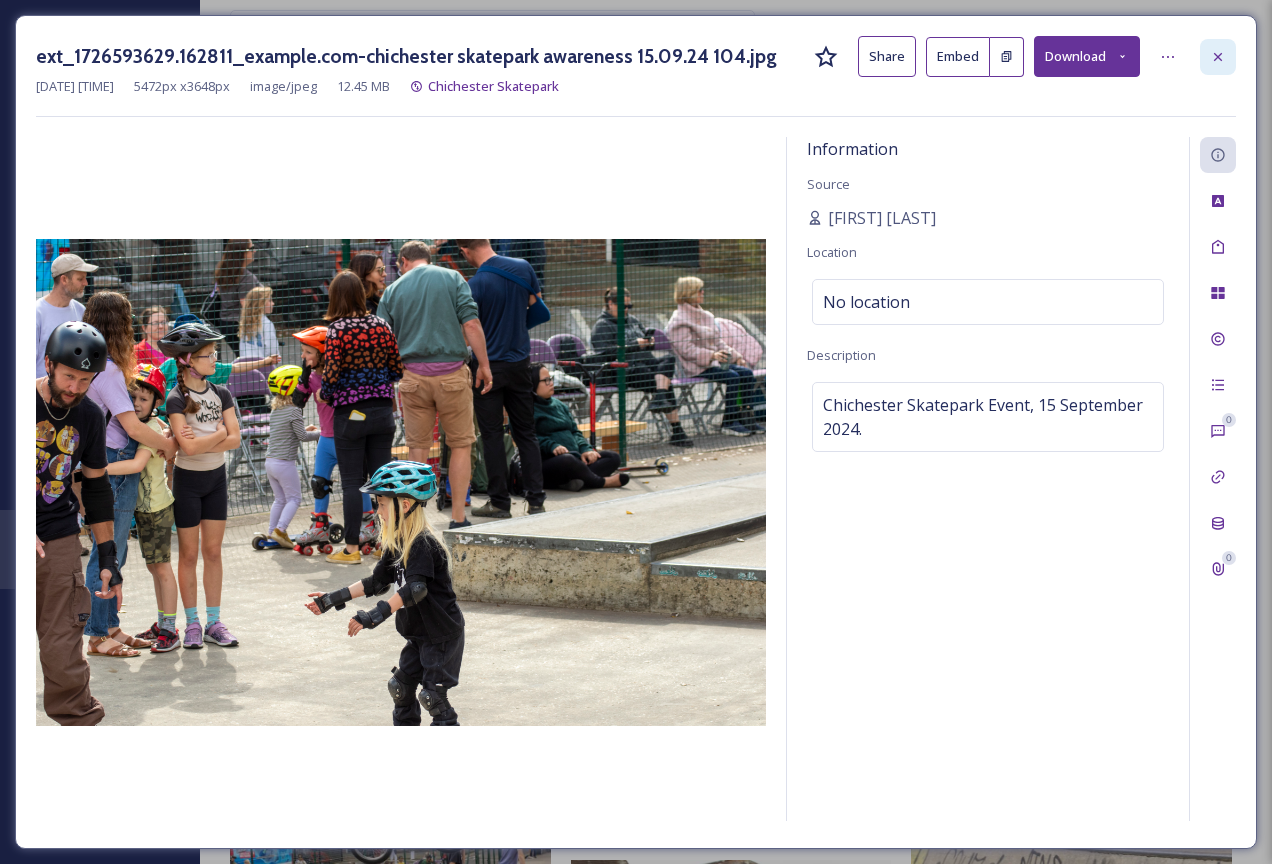 click 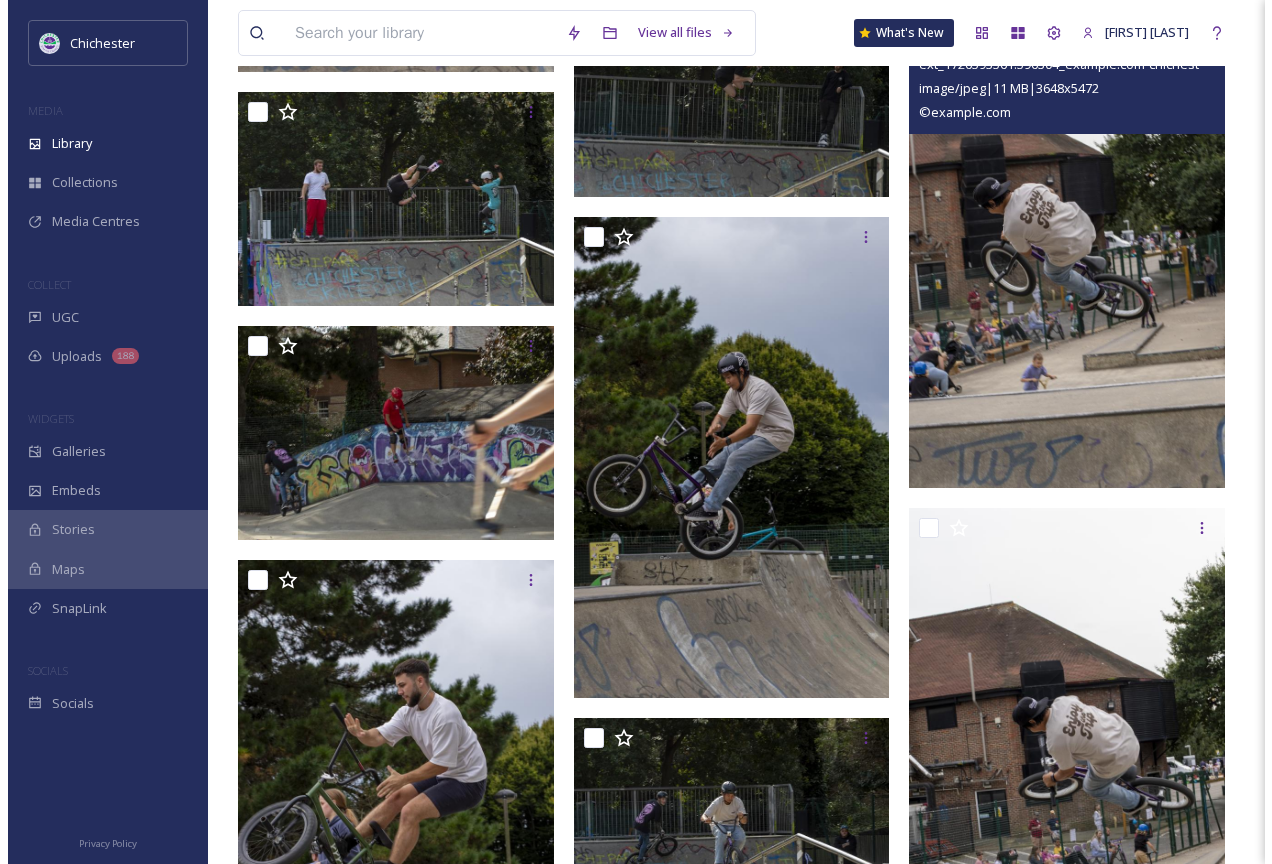 scroll, scrollTop: 8003, scrollLeft: 0, axis: vertical 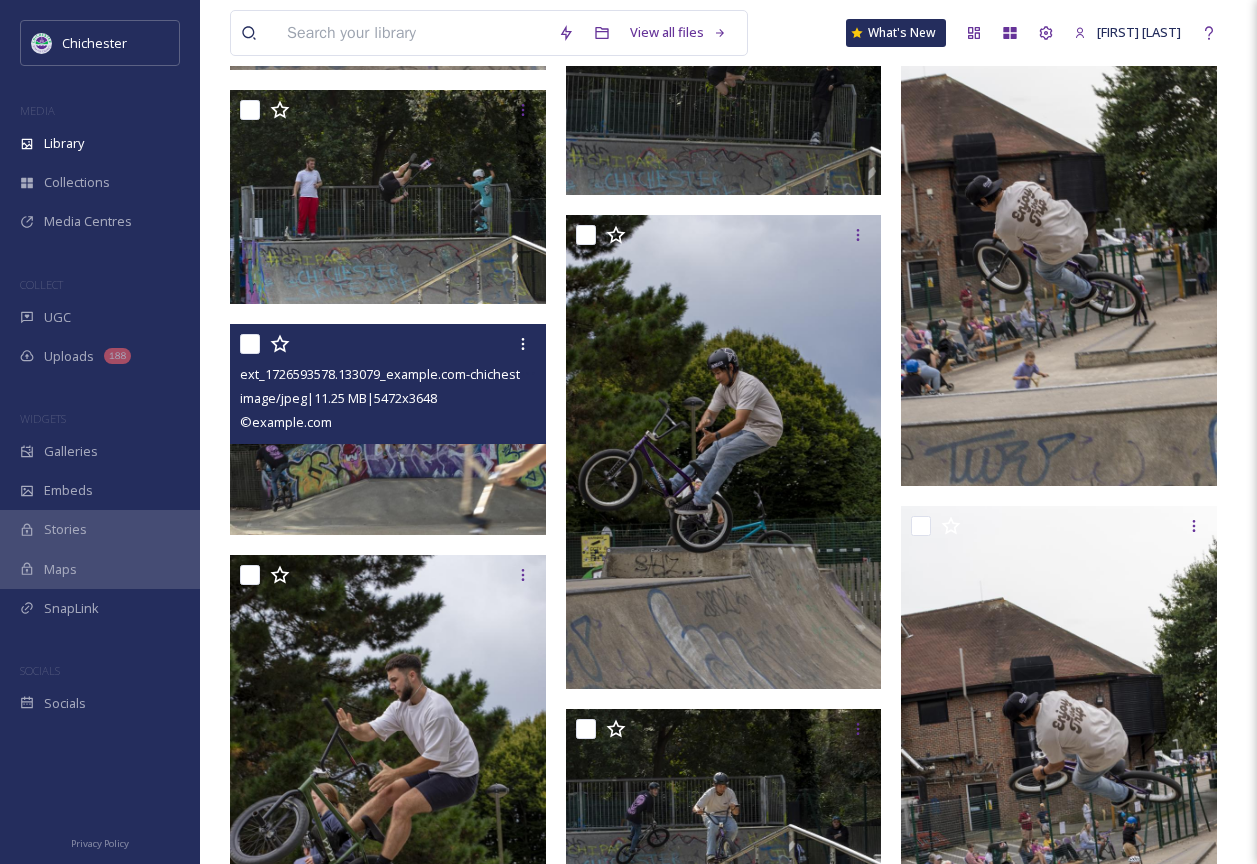 click at bounding box center (388, 429) 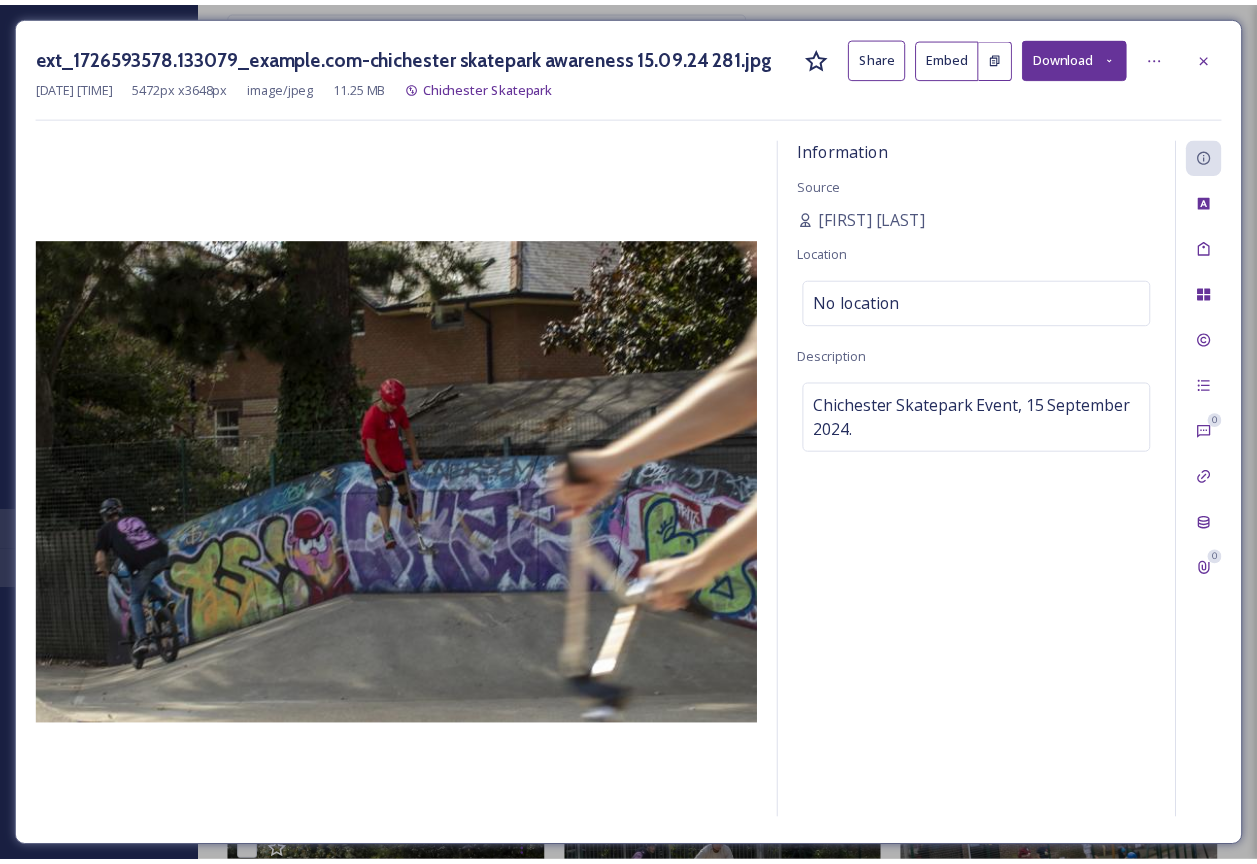 scroll, scrollTop: 8010, scrollLeft: 0, axis: vertical 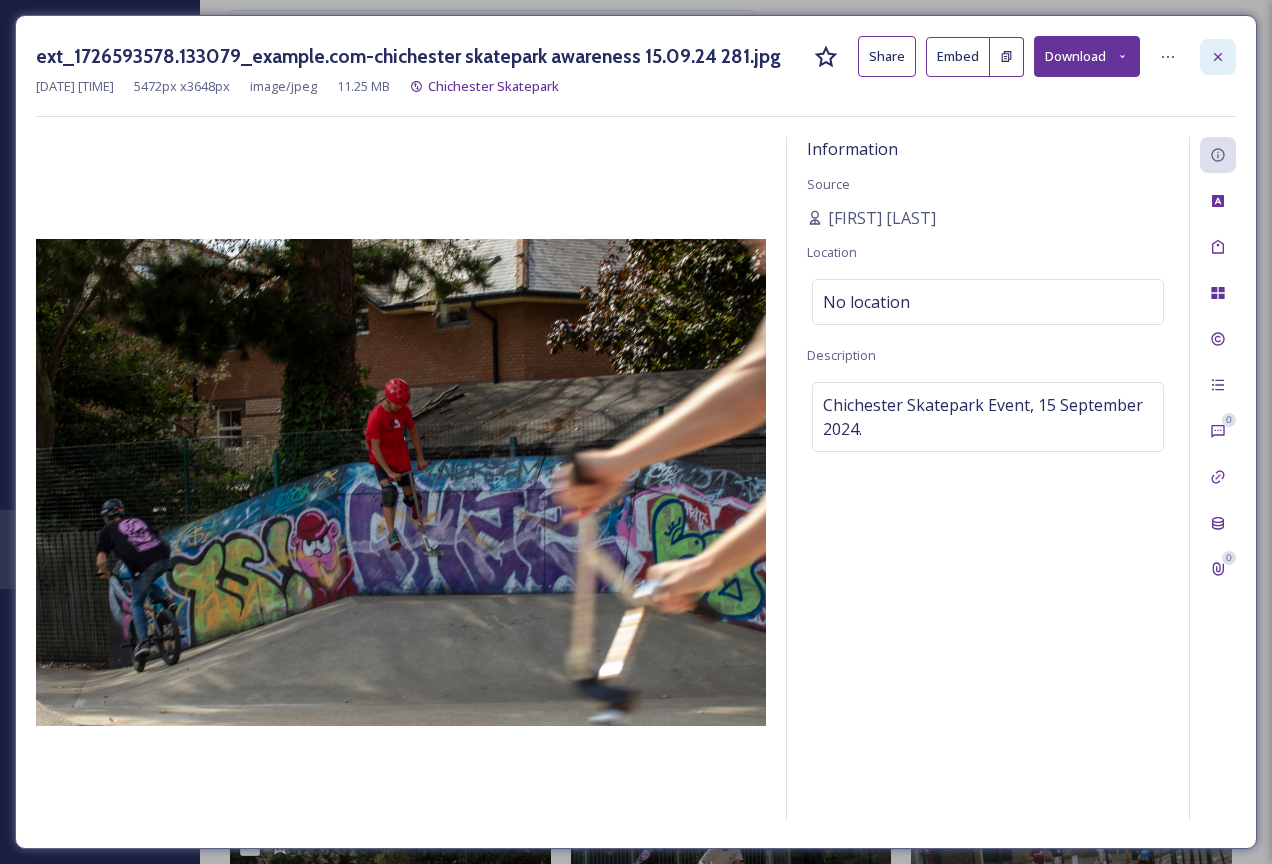 click at bounding box center (1218, 57) 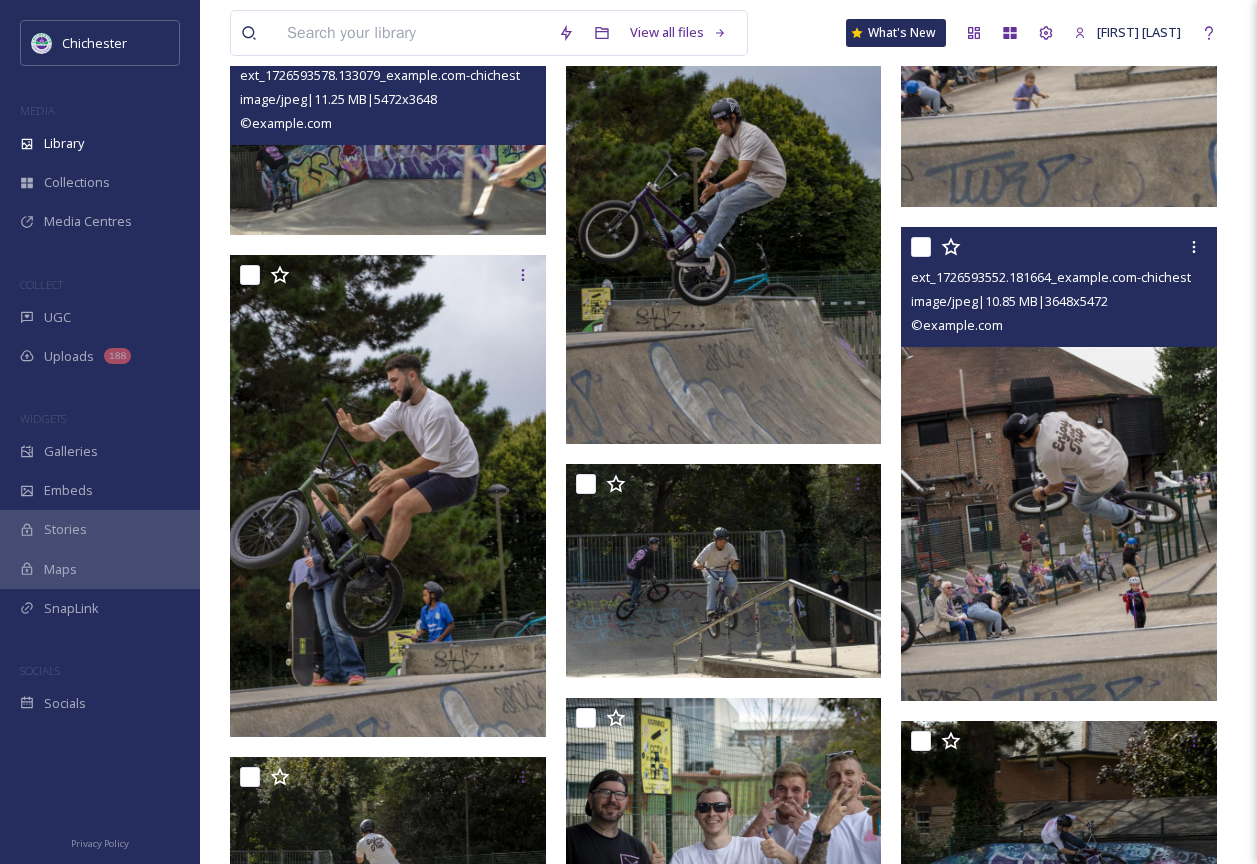 scroll, scrollTop: 8510, scrollLeft: 0, axis: vertical 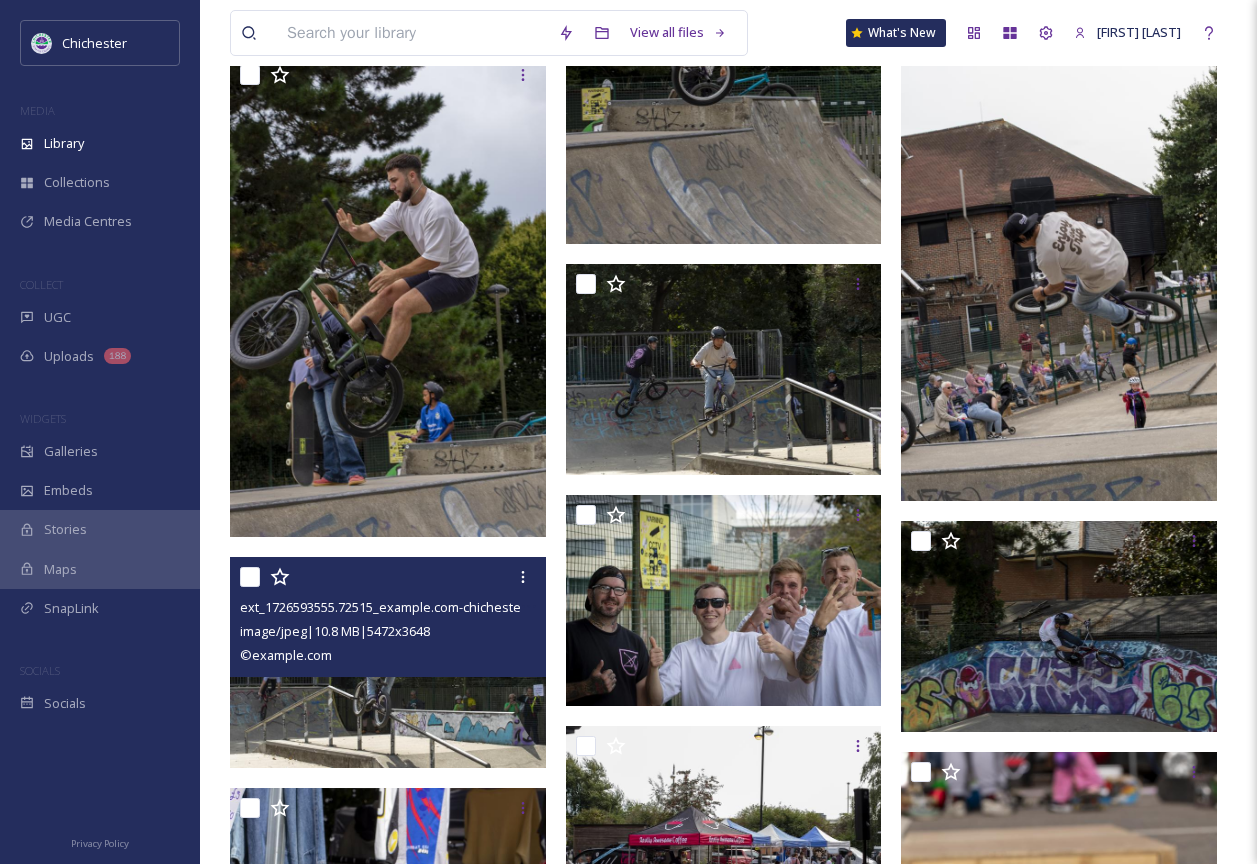 click on "image/jpeg  |  10.8 MB  |  5472  x  3648" at bounding box center (390, 631) 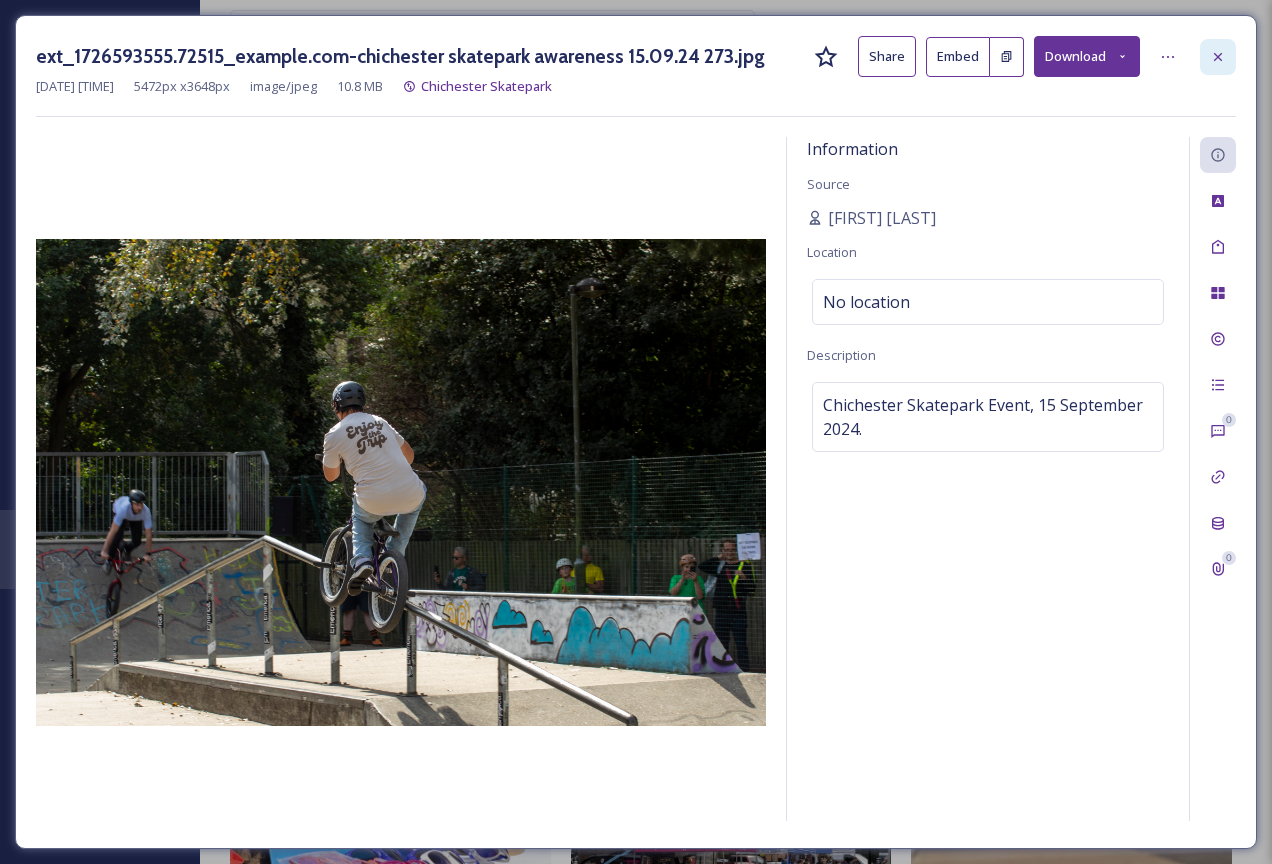 click at bounding box center [1218, 57] 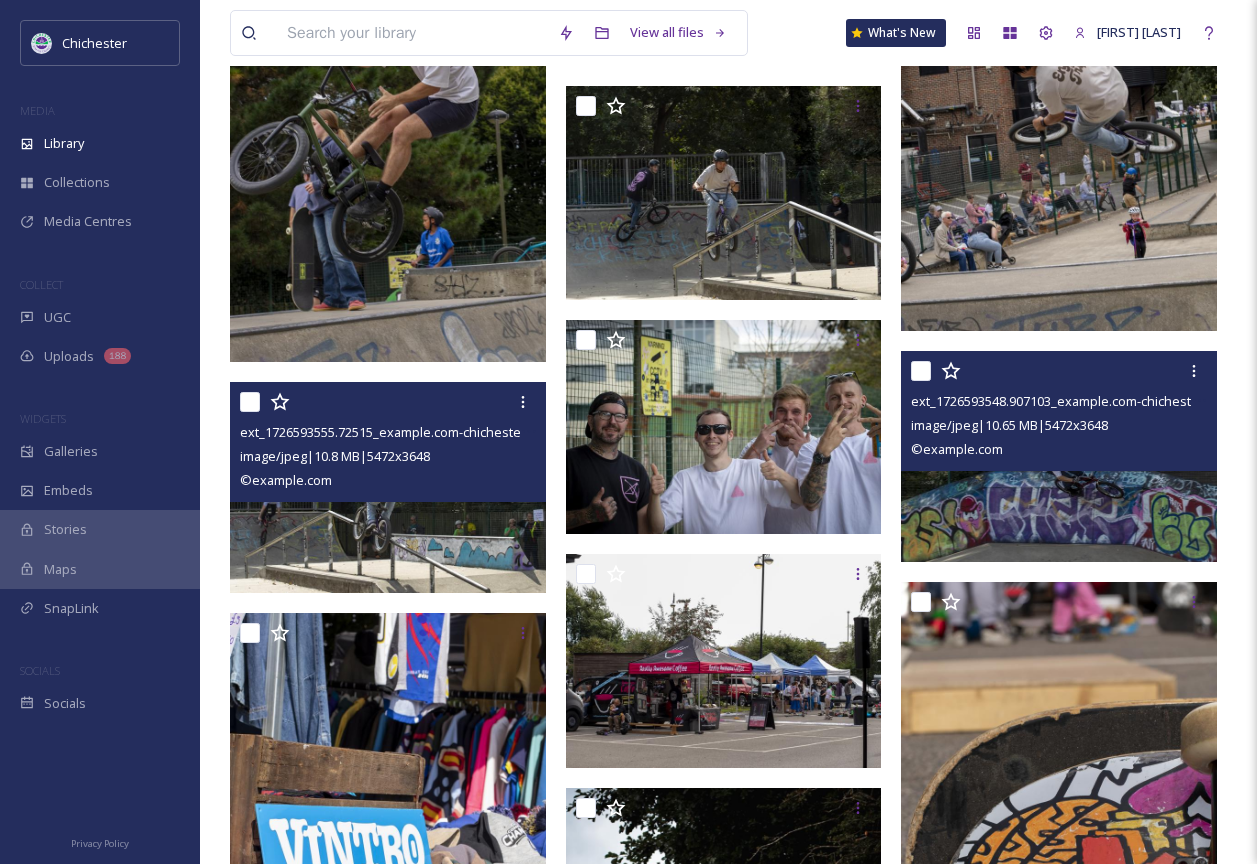 scroll, scrollTop: 8810, scrollLeft: 0, axis: vertical 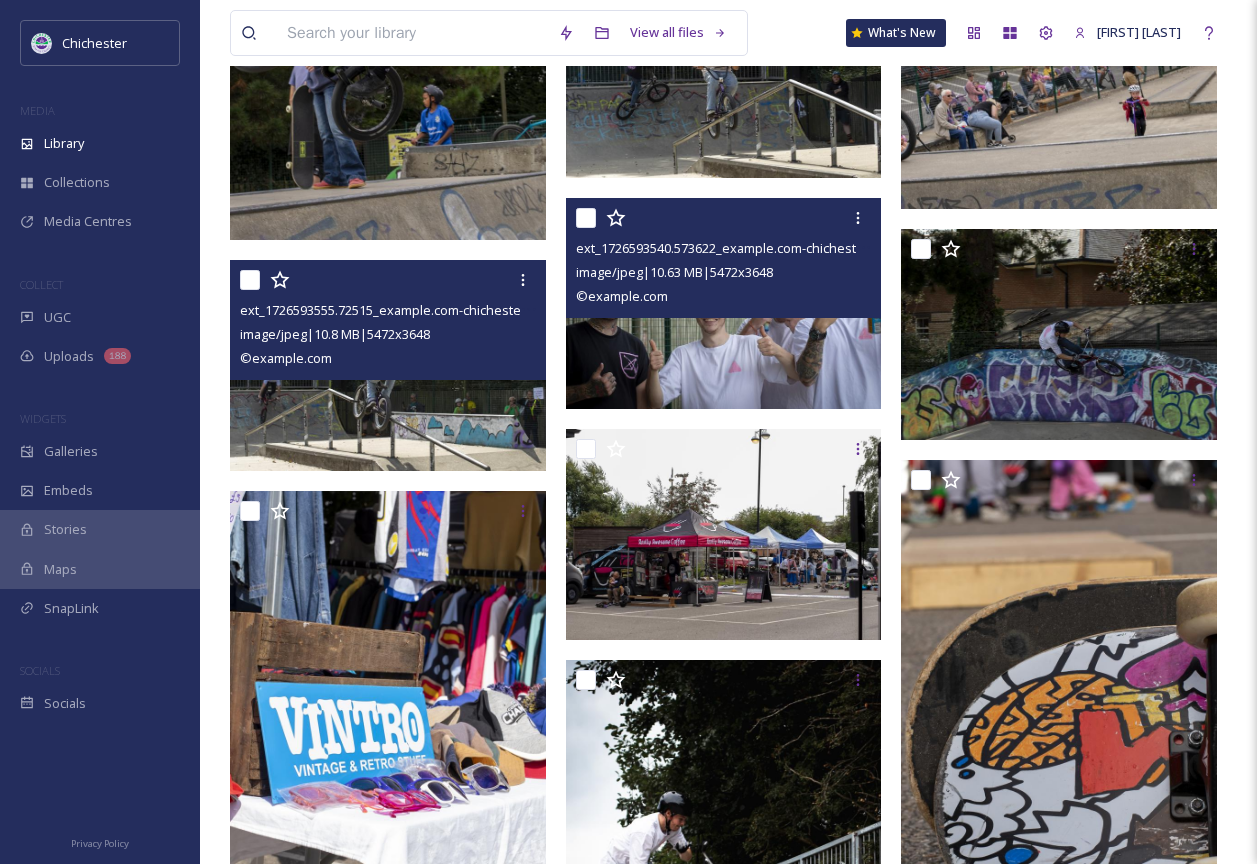 click at bounding box center [724, 303] 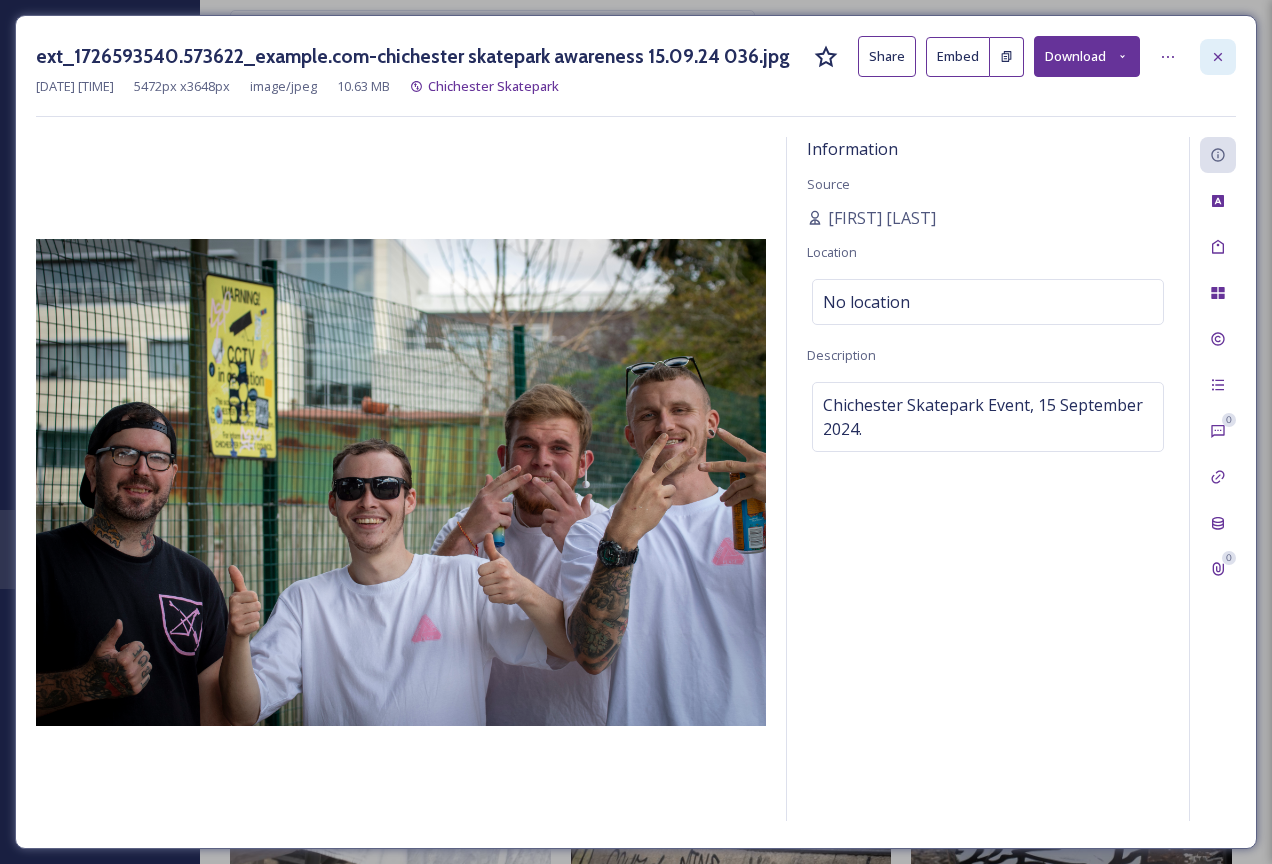 click 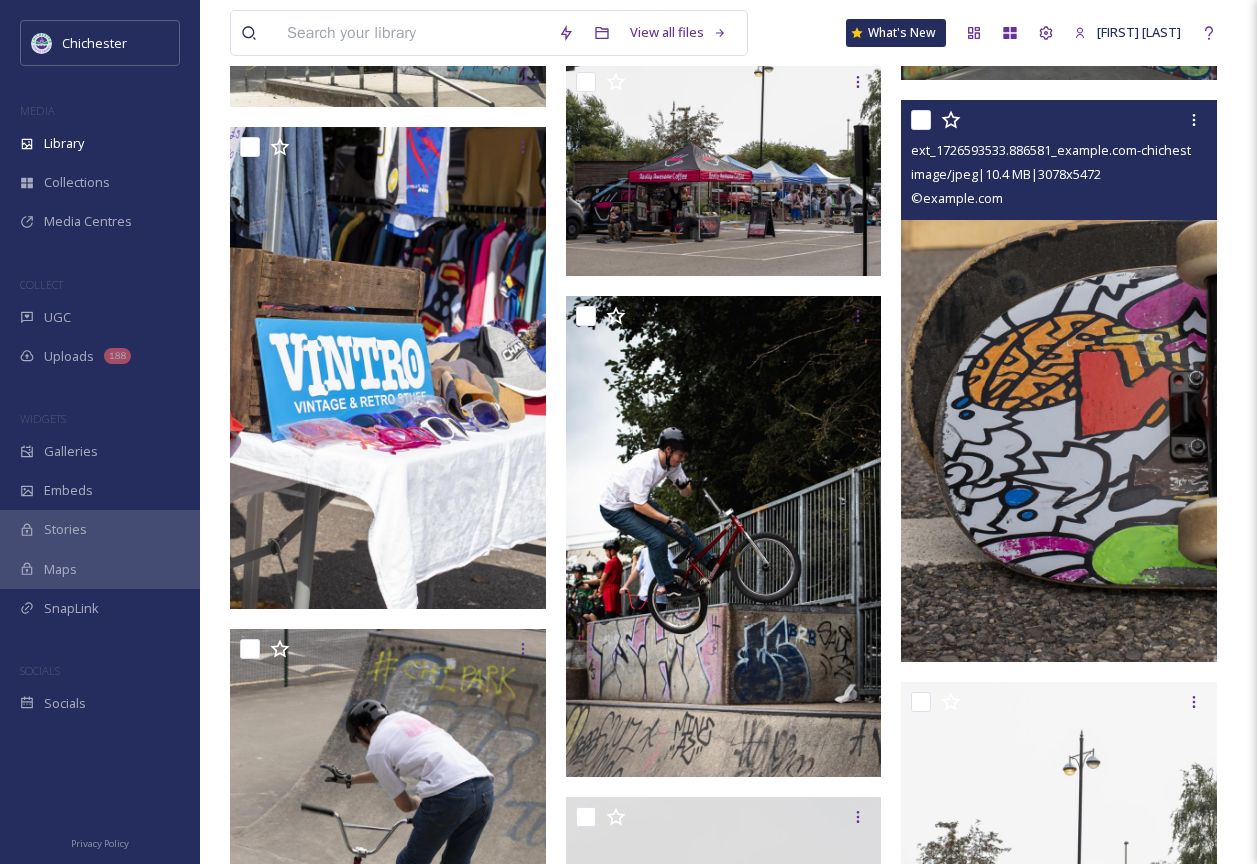 scroll, scrollTop: 9310, scrollLeft: 0, axis: vertical 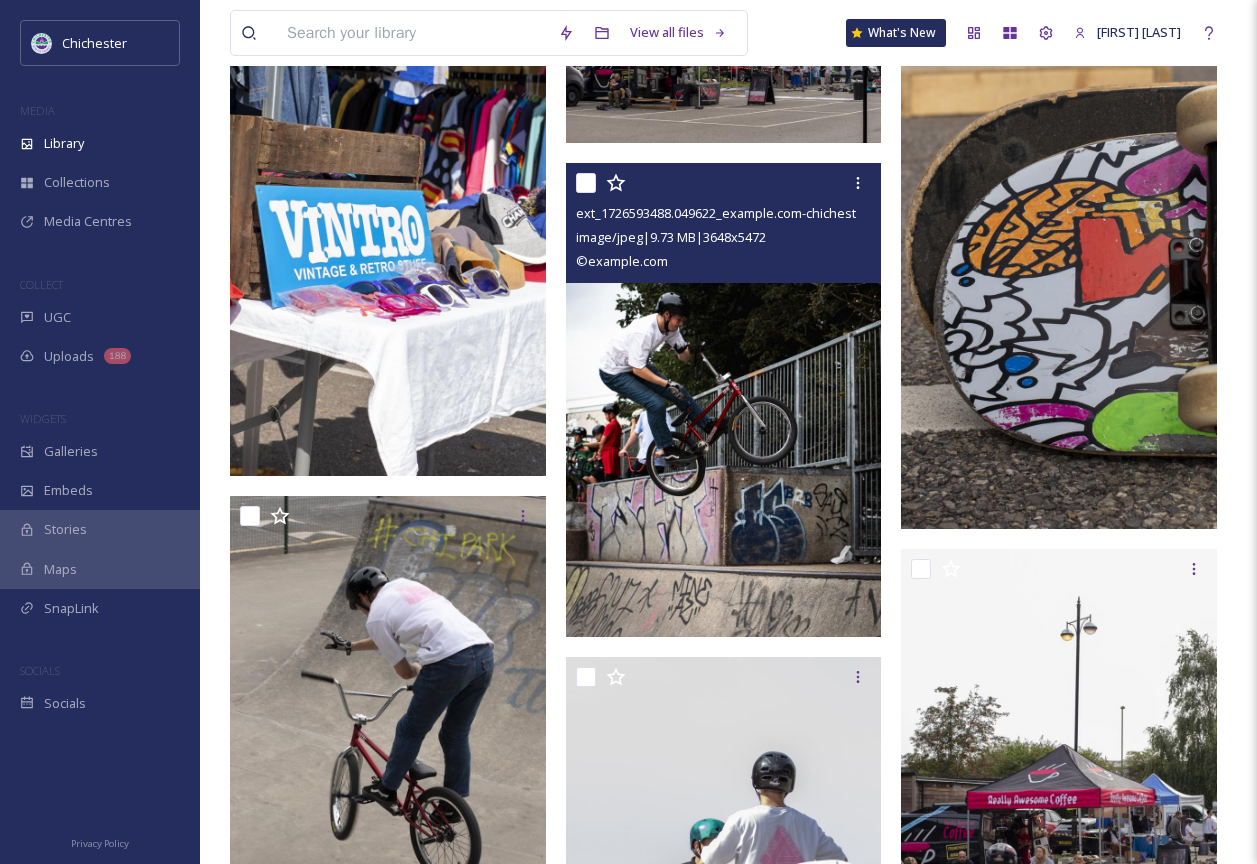 click at bounding box center (724, 400) 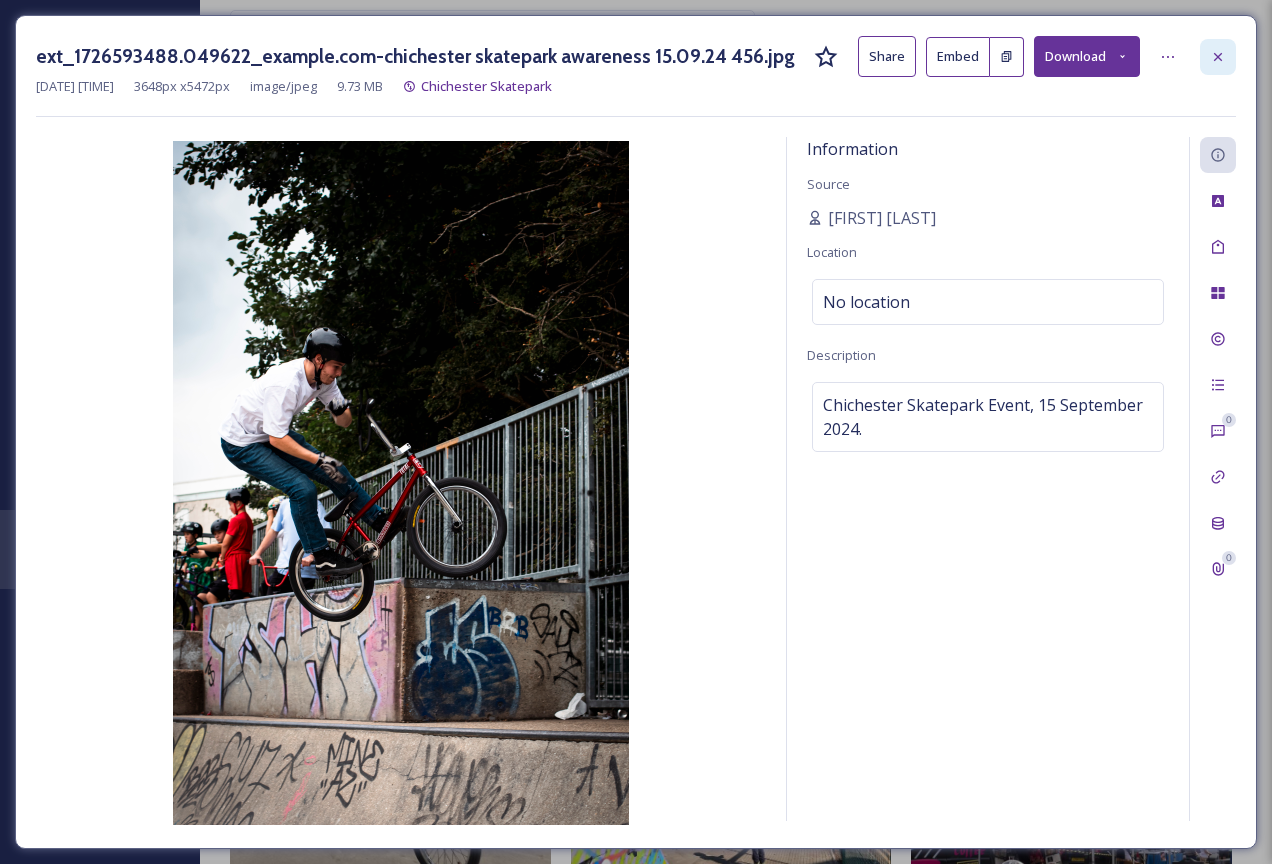 click 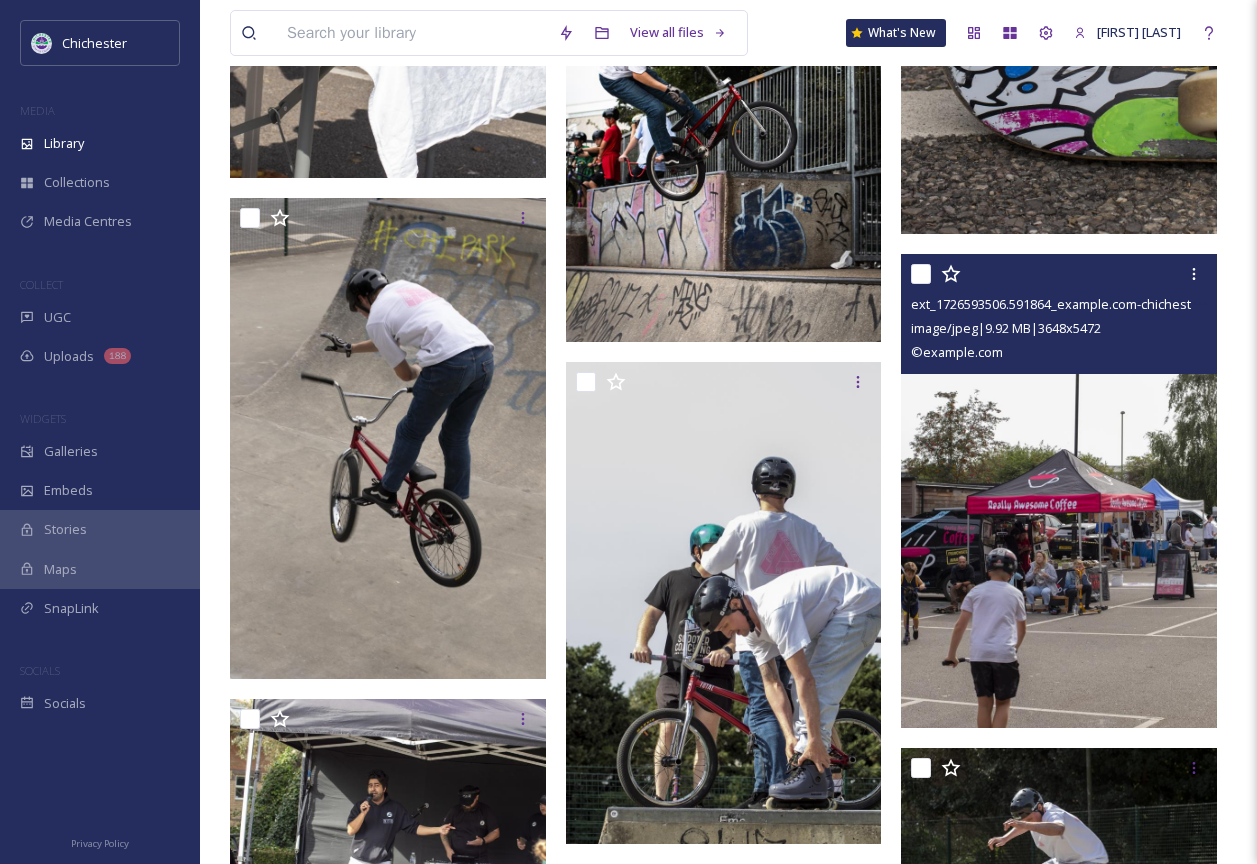 scroll, scrollTop: 9710, scrollLeft: 0, axis: vertical 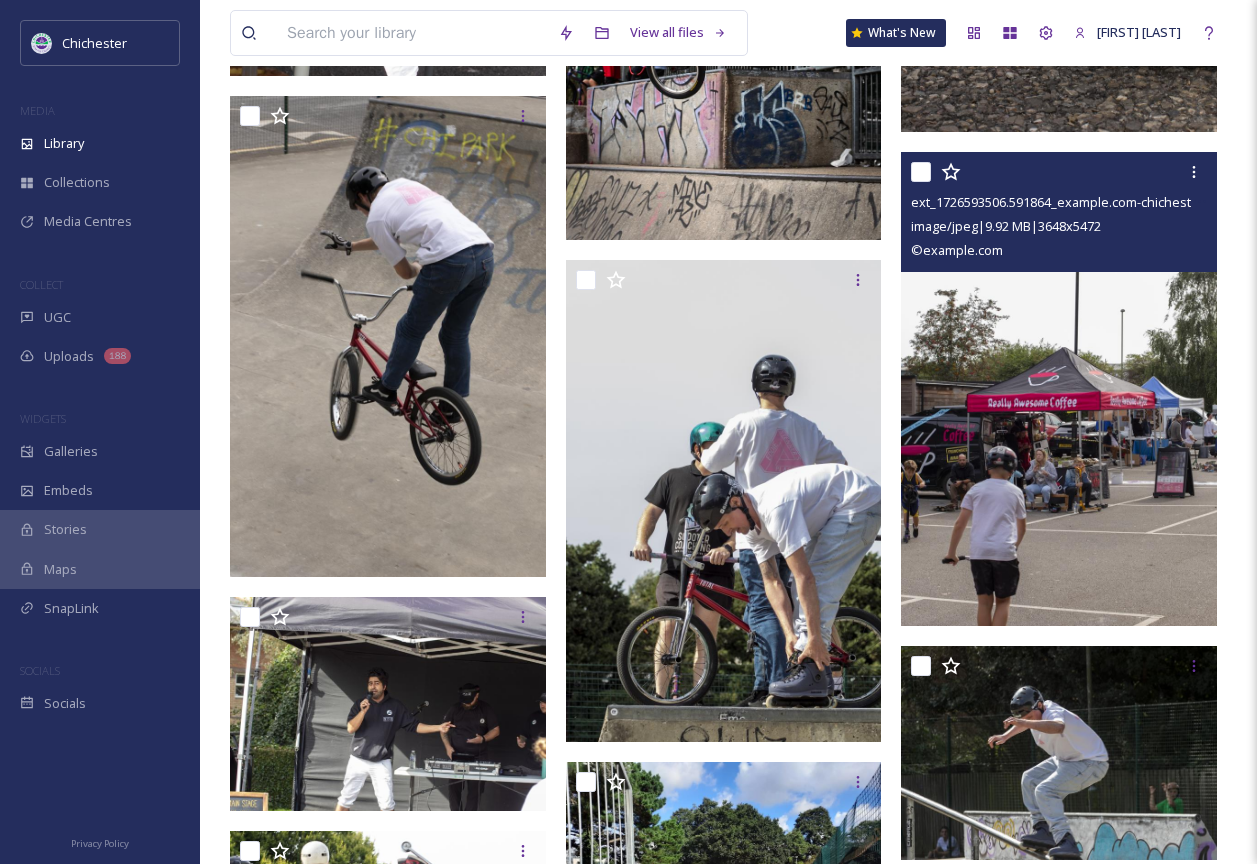 click at bounding box center [1059, 389] 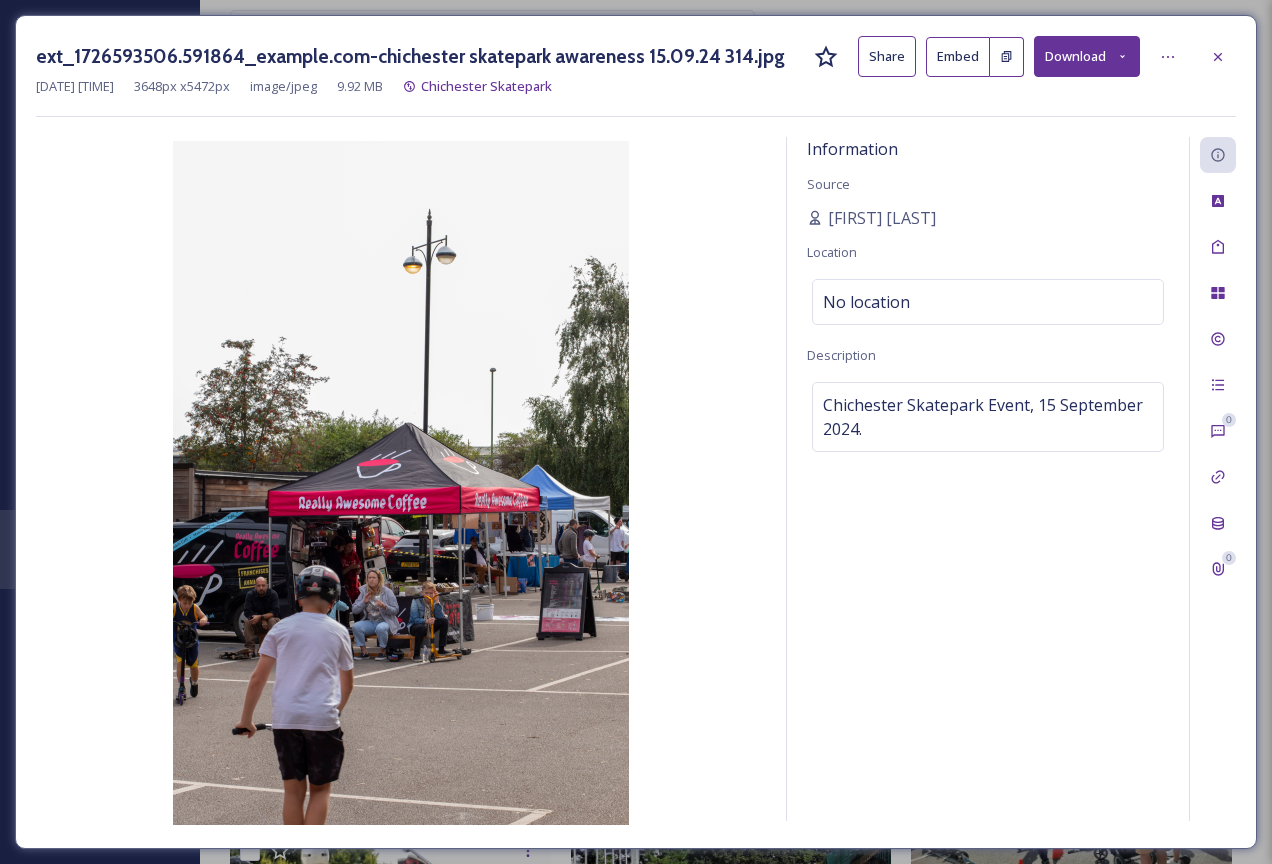 click at bounding box center [1218, 57] 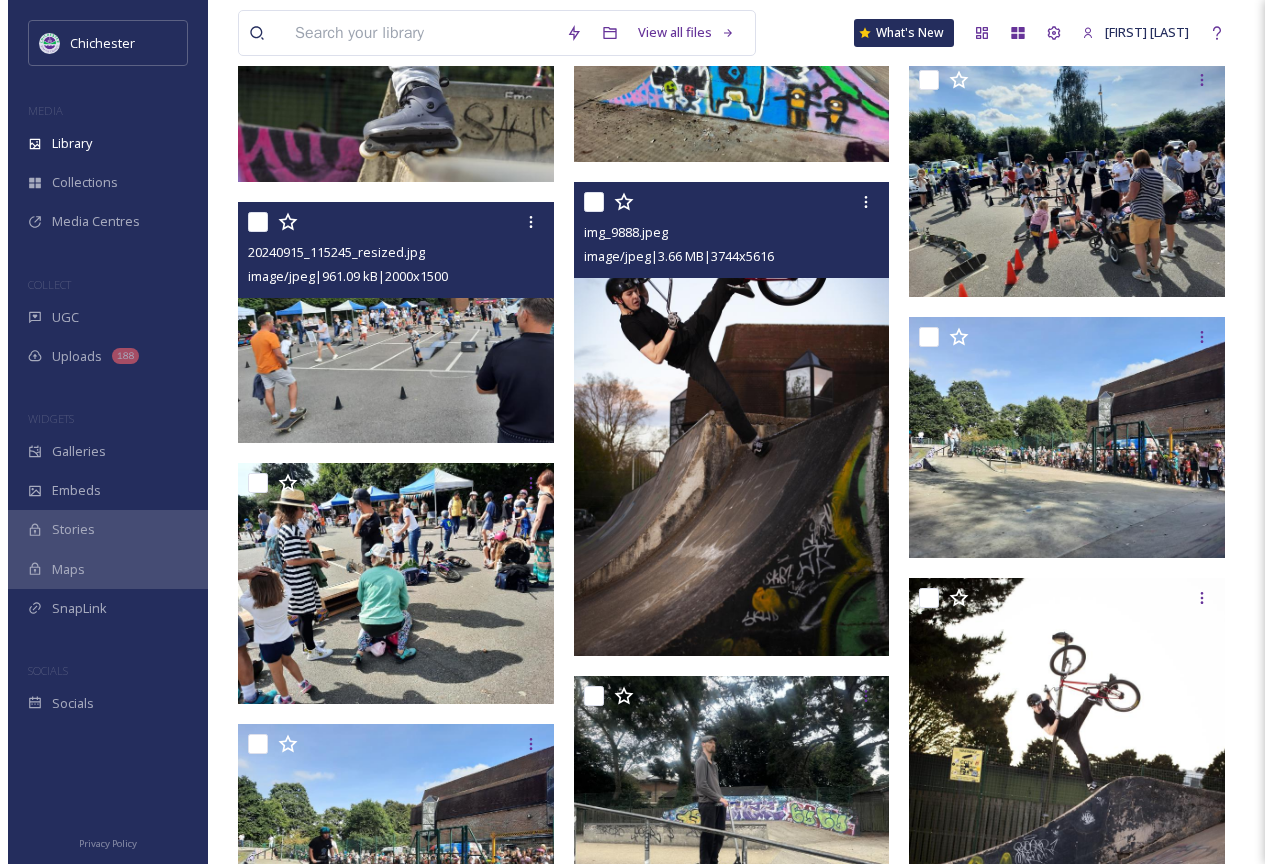 scroll, scrollTop: 10810, scrollLeft: 0, axis: vertical 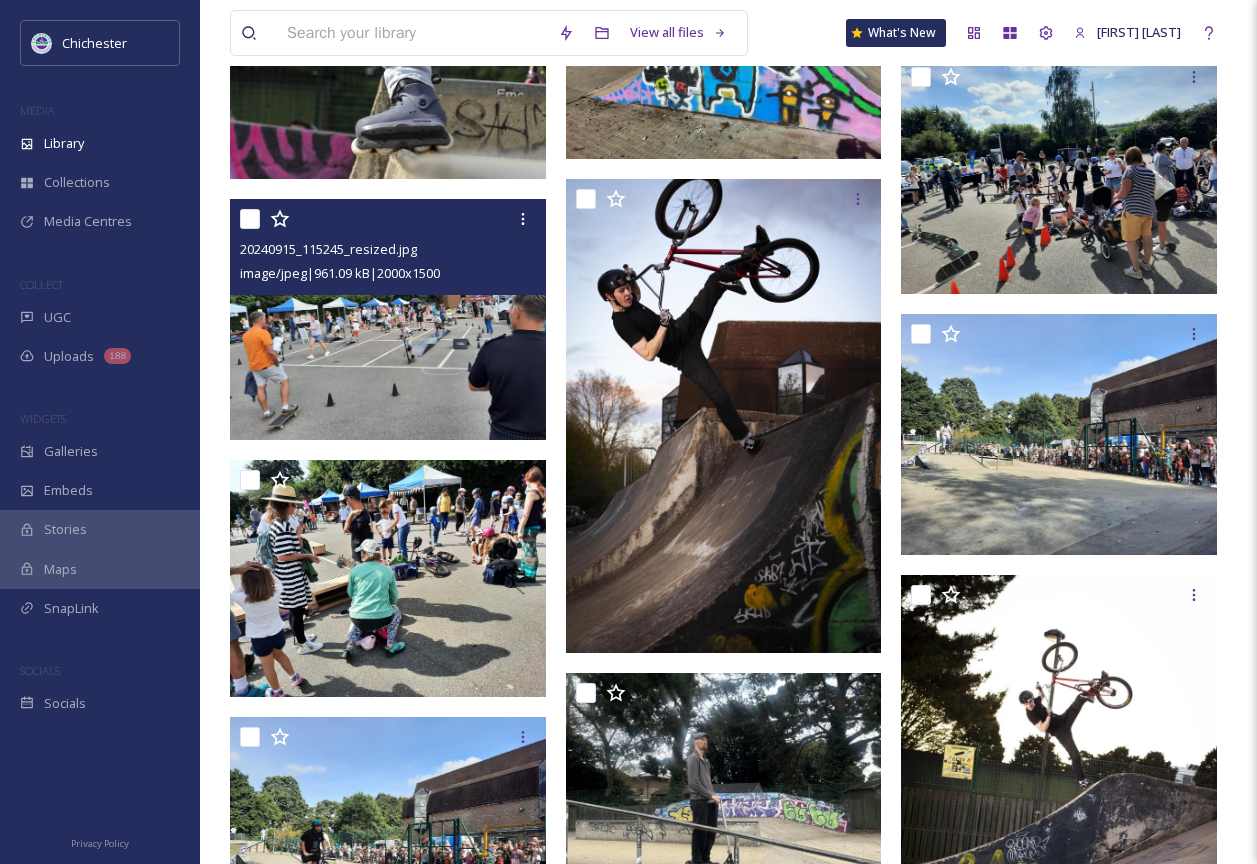click at bounding box center [390, 319] 